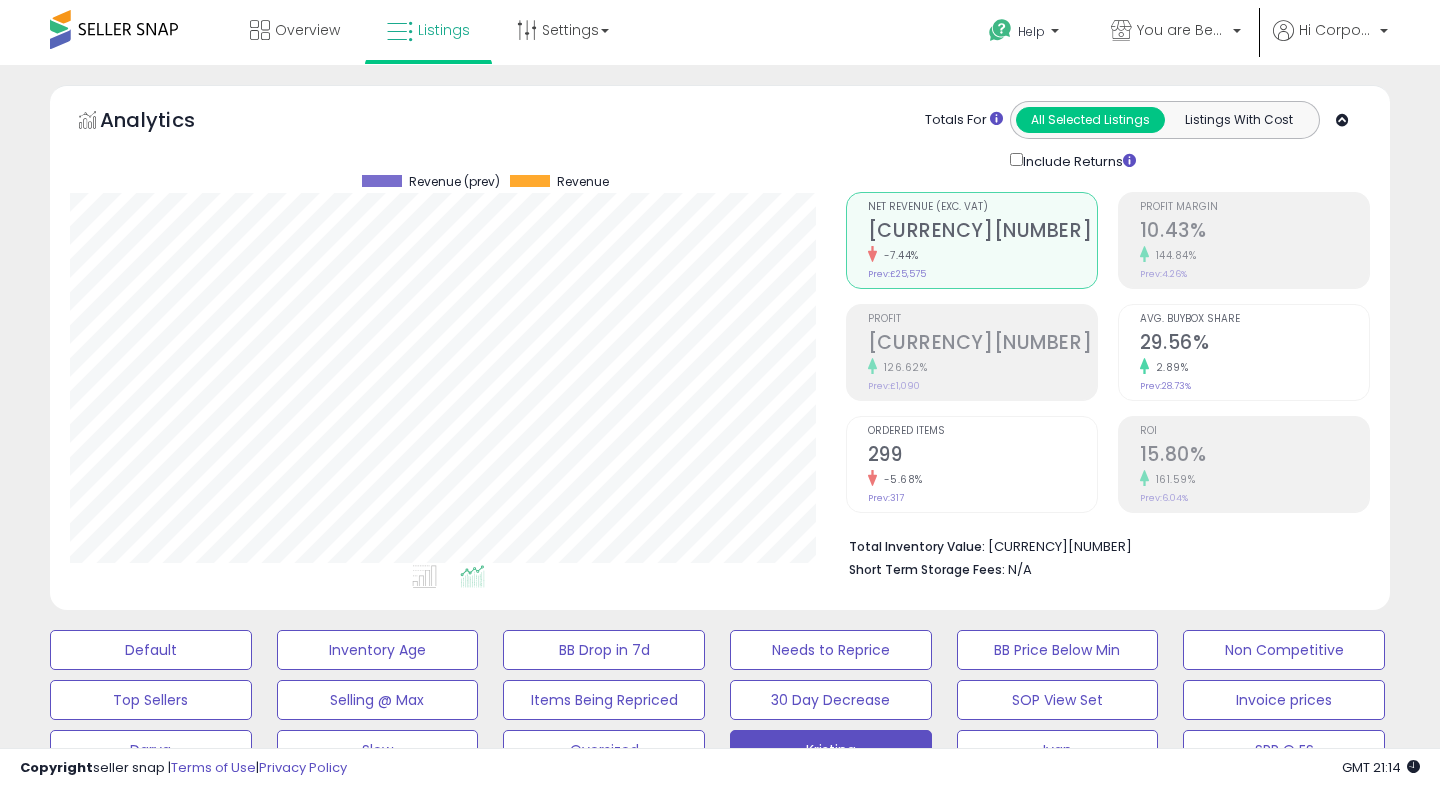 scroll, scrollTop: 0, scrollLeft: 0, axis: both 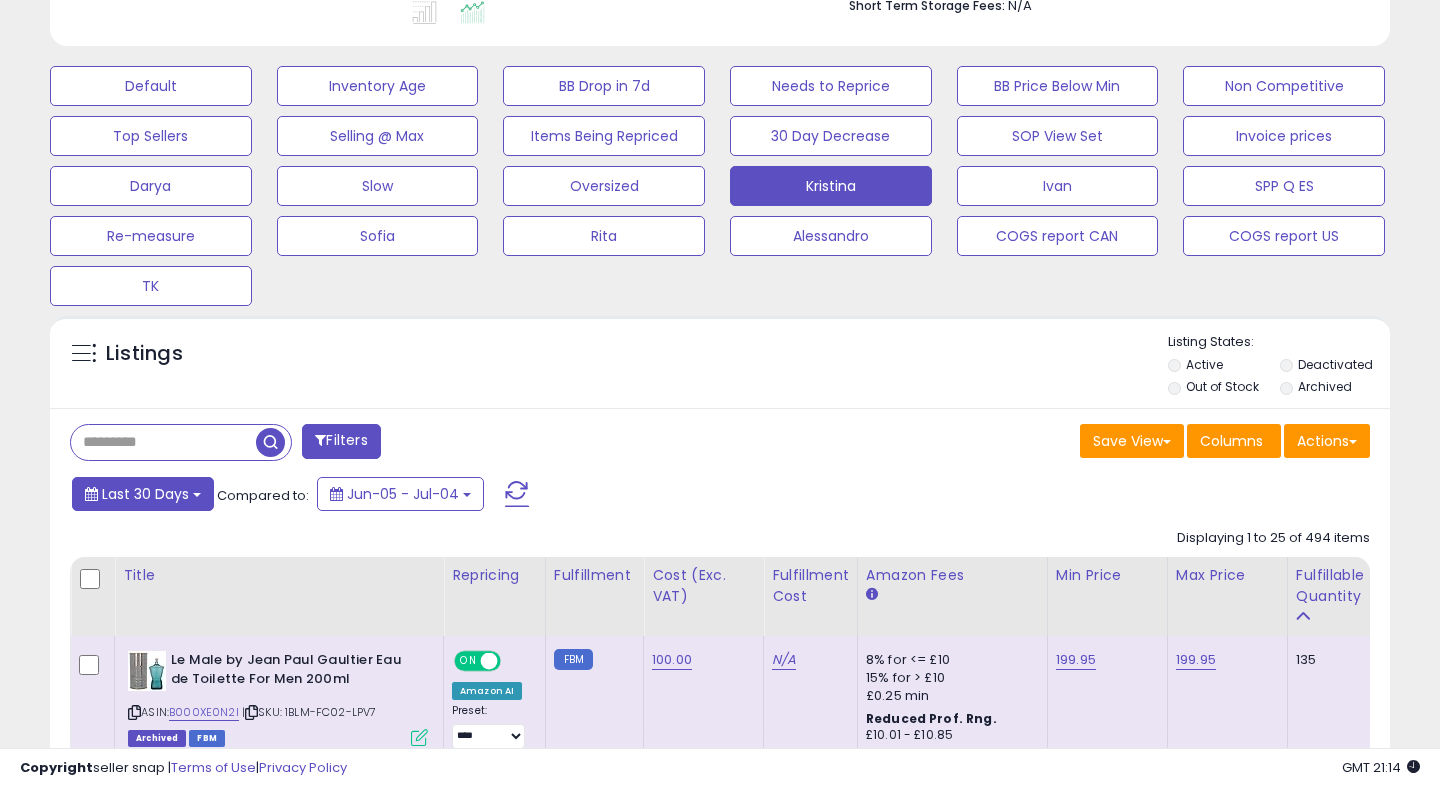 click on "Last 30 Days" at bounding box center (145, 494) 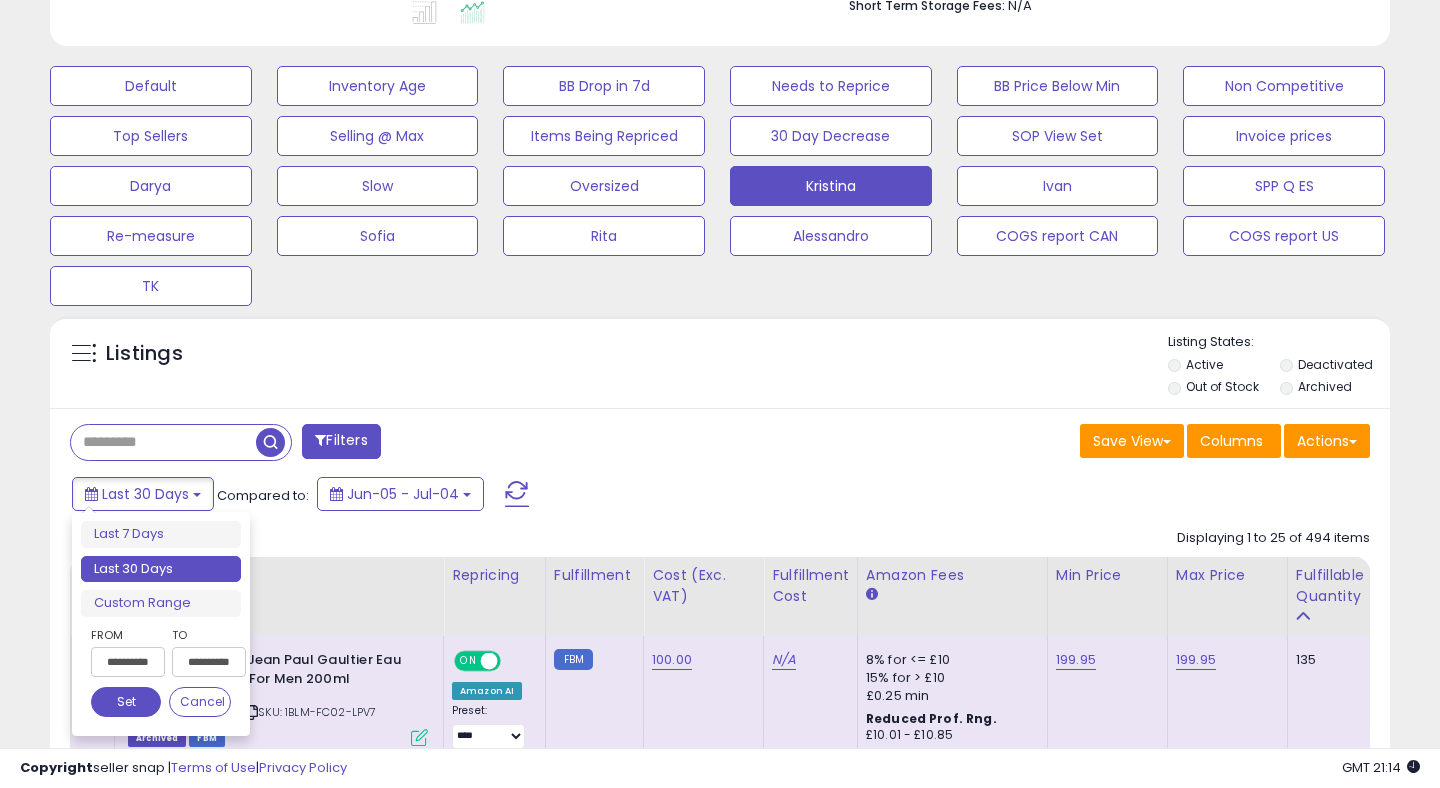 click on "**********" at bounding box center (128, 662) 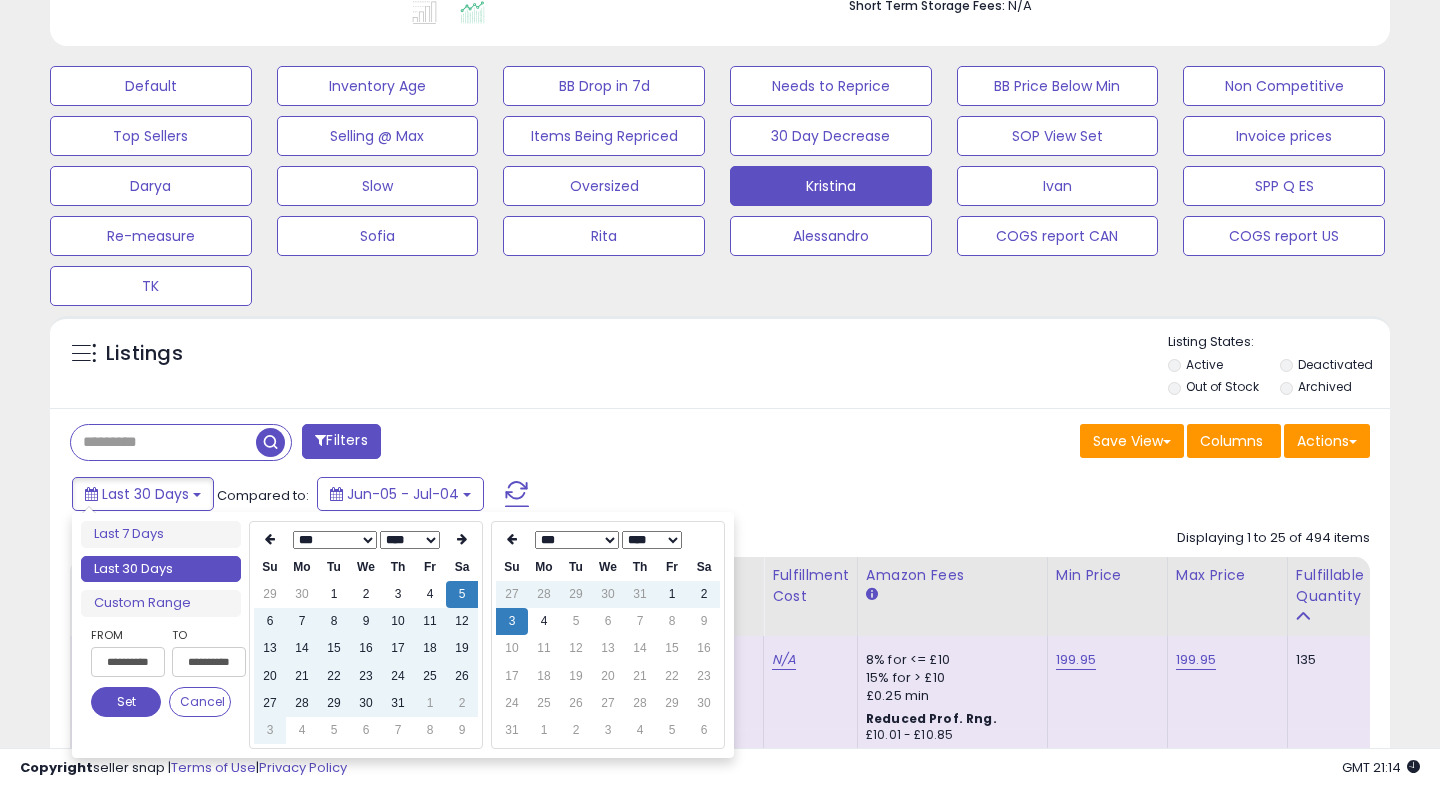 type on "**********" 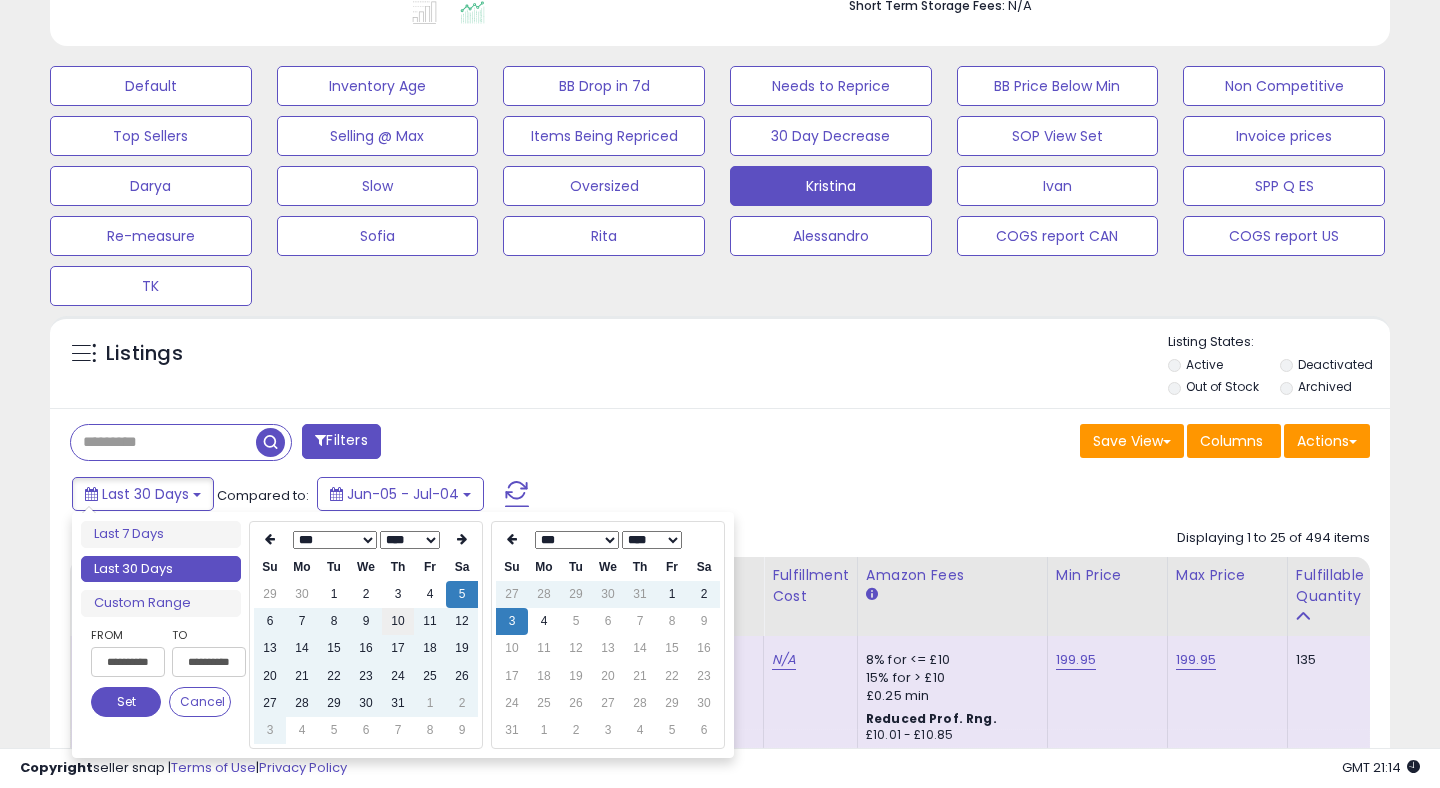 type on "**********" 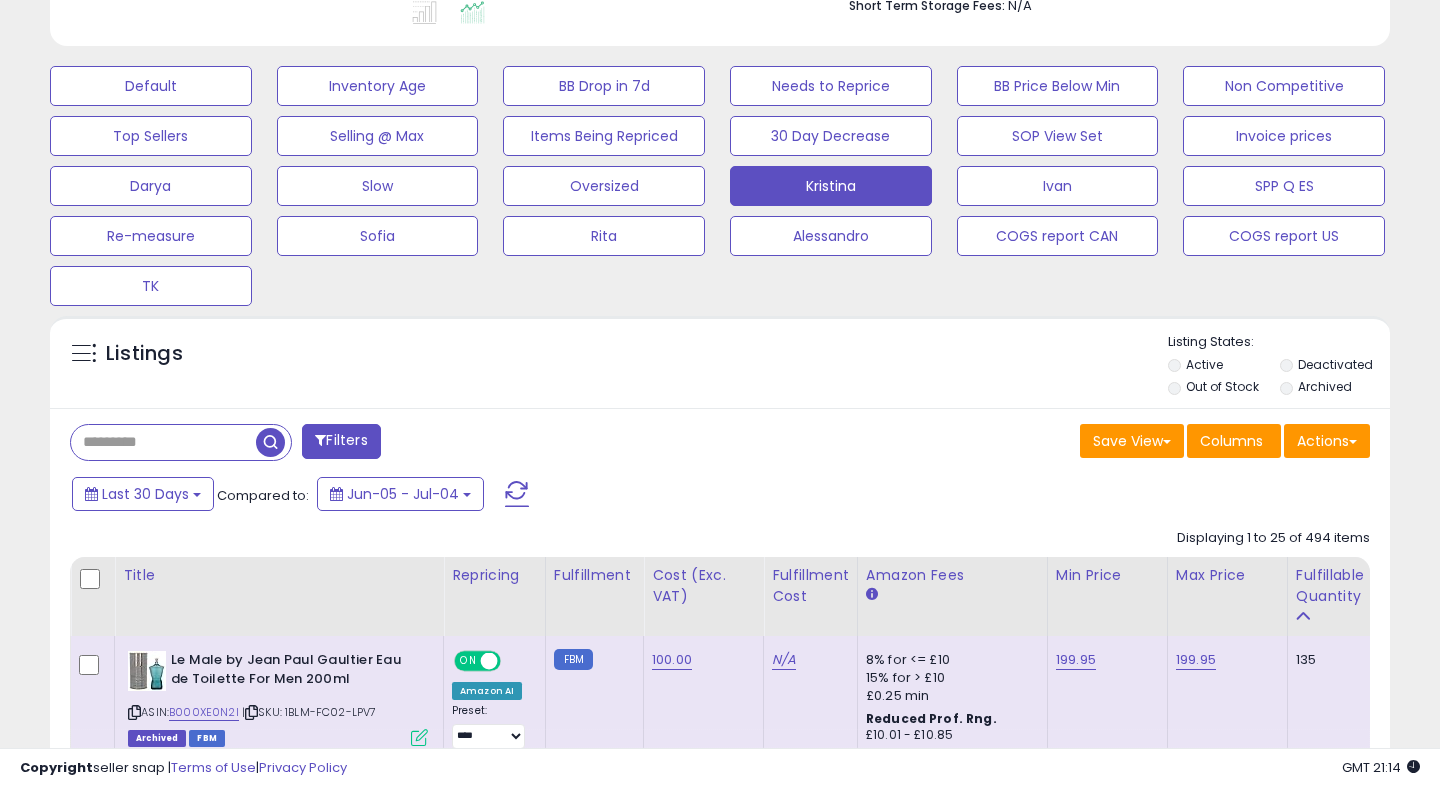 click on "Listings" at bounding box center [152, 359] 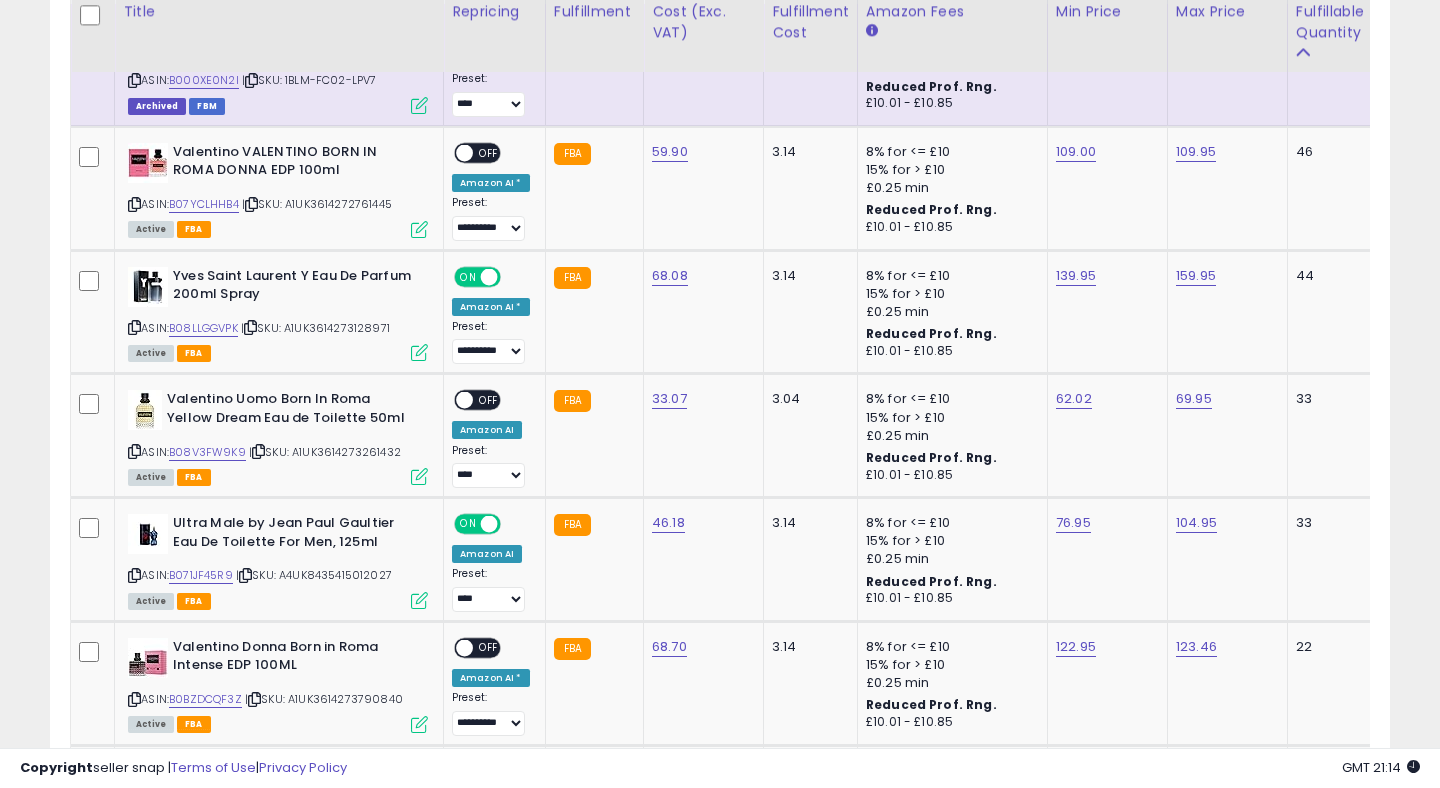scroll, scrollTop: 1198, scrollLeft: 0, axis: vertical 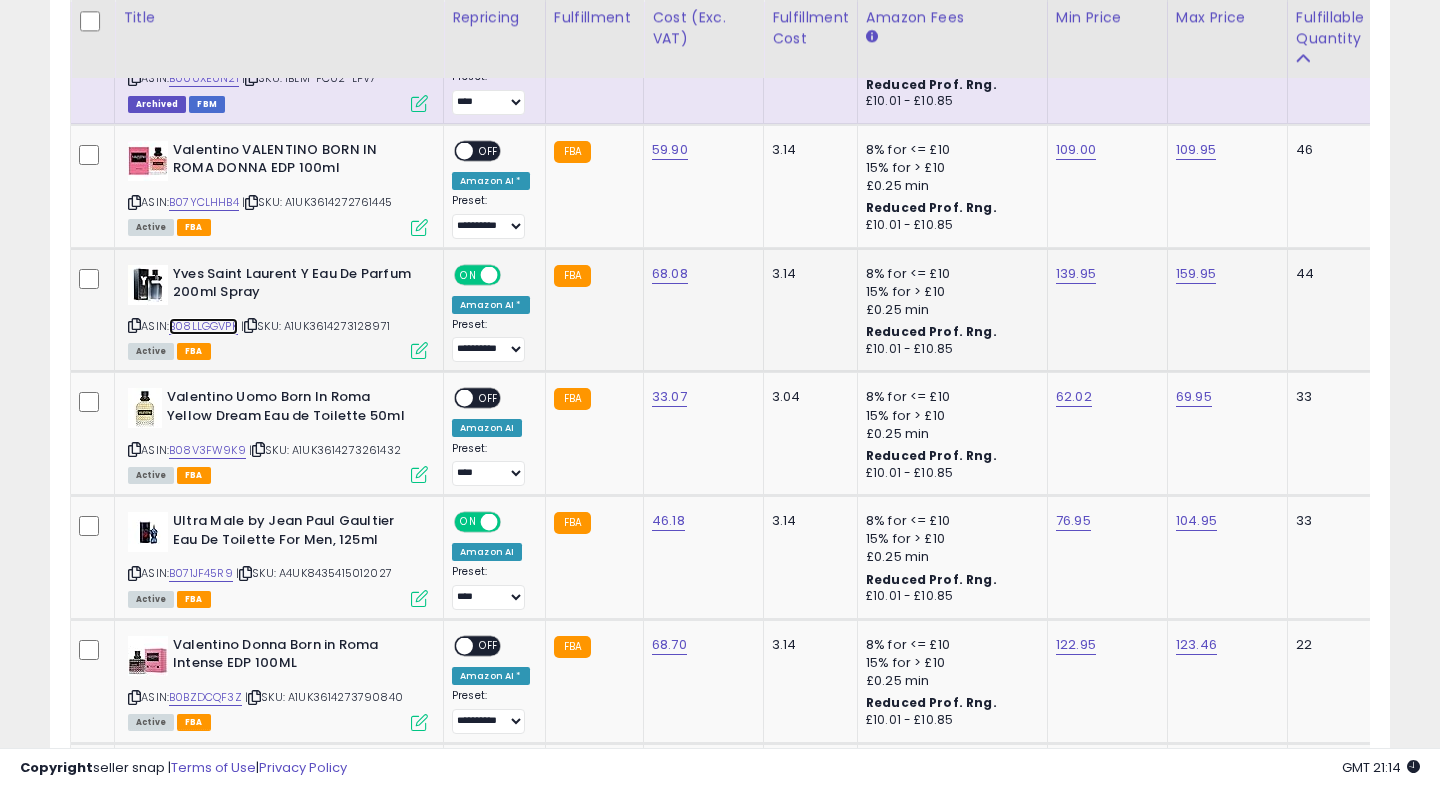 click on "B08LLGGVPK" at bounding box center [203, 326] 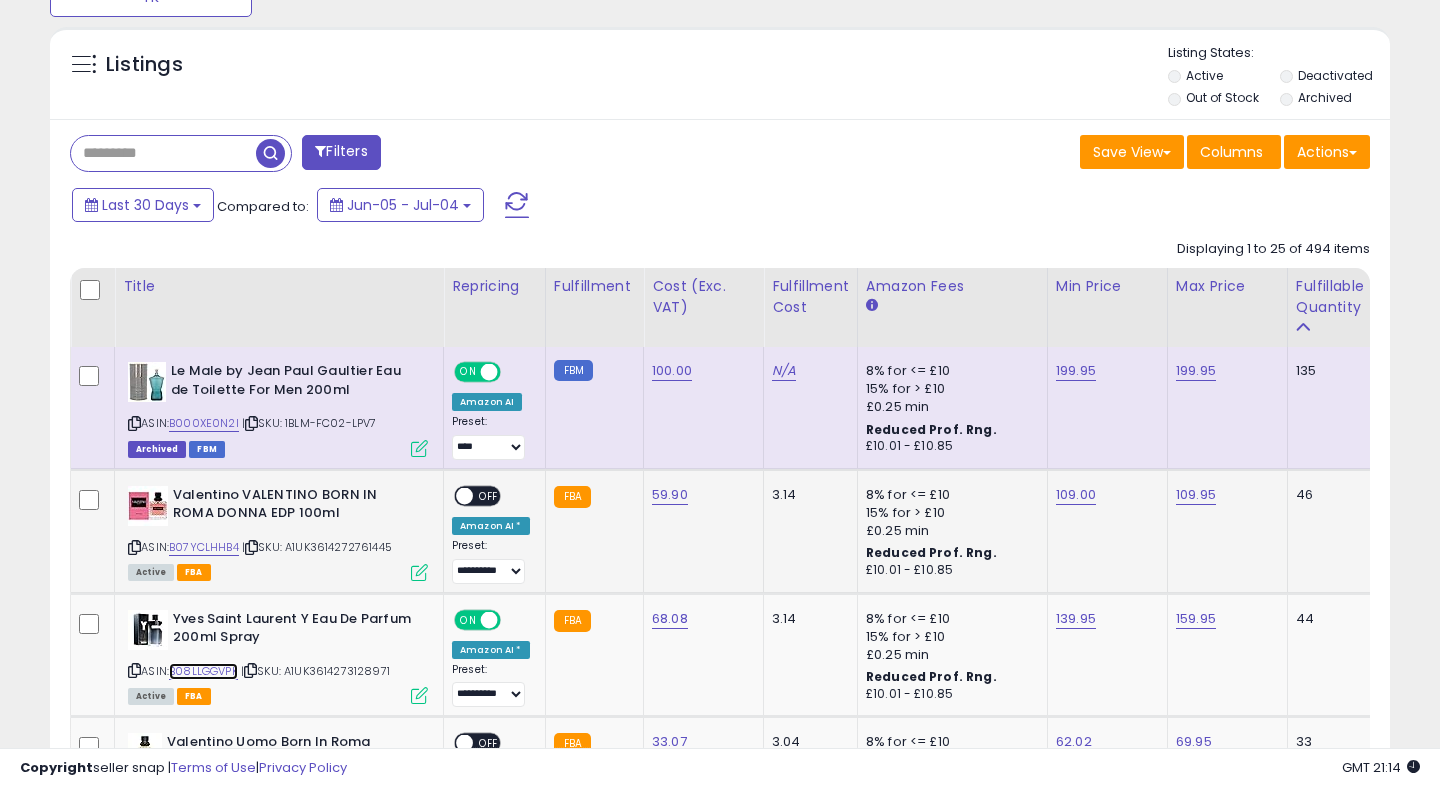 scroll, scrollTop: 840, scrollLeft: 0, axis: vertical 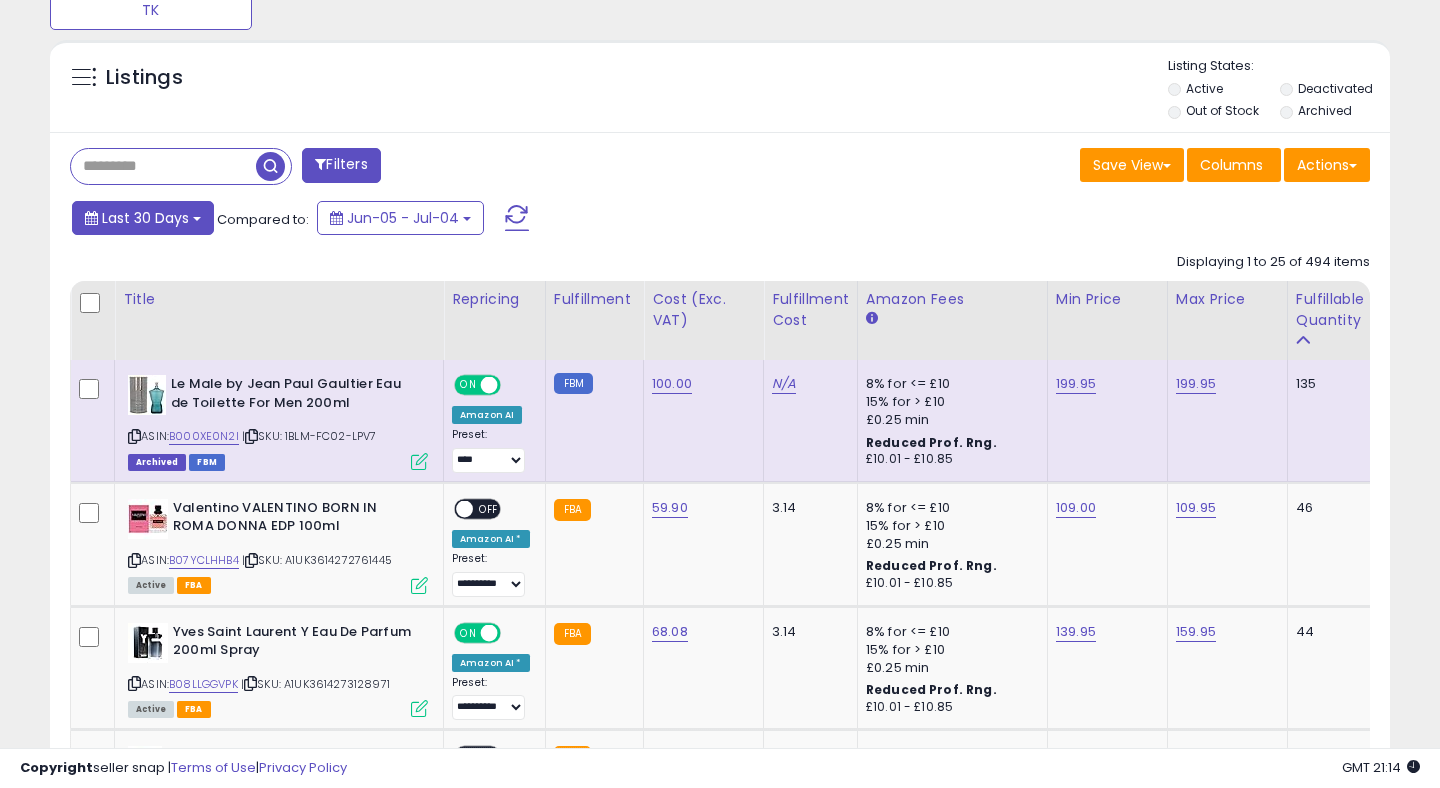 click on "Last 30 Days" at bounding box center [143, 218] 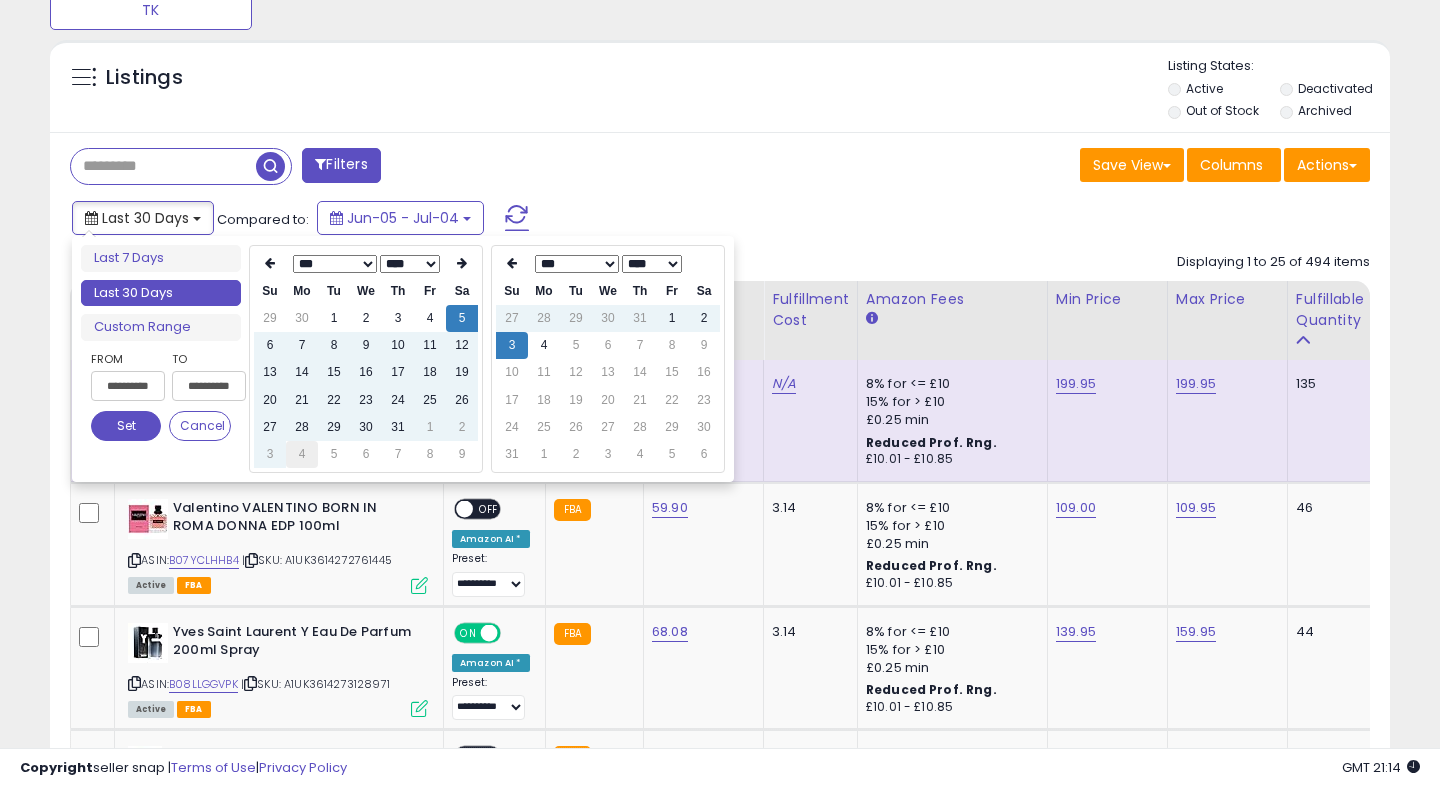 type on "**********" 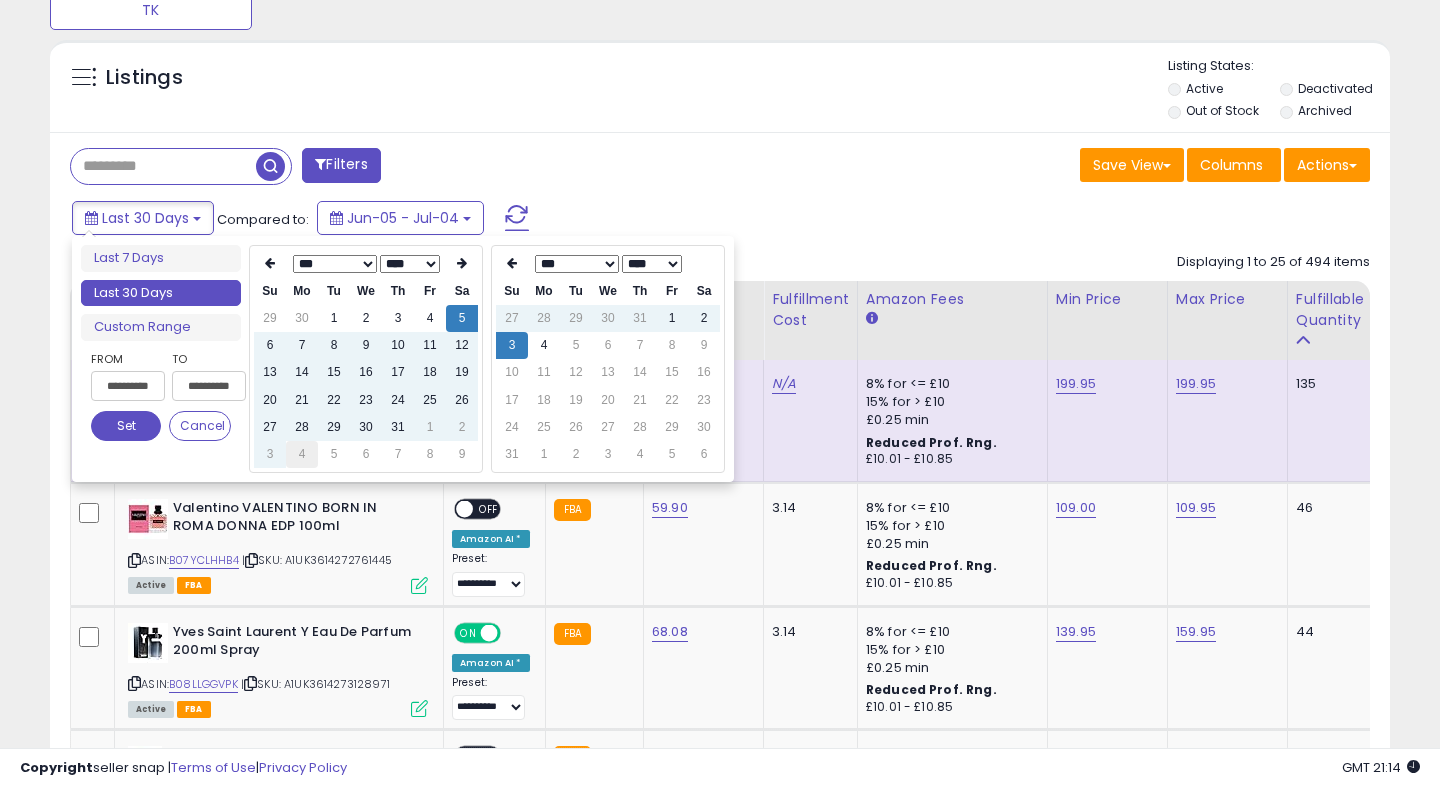click on "4" at bounding box center (302, 454) 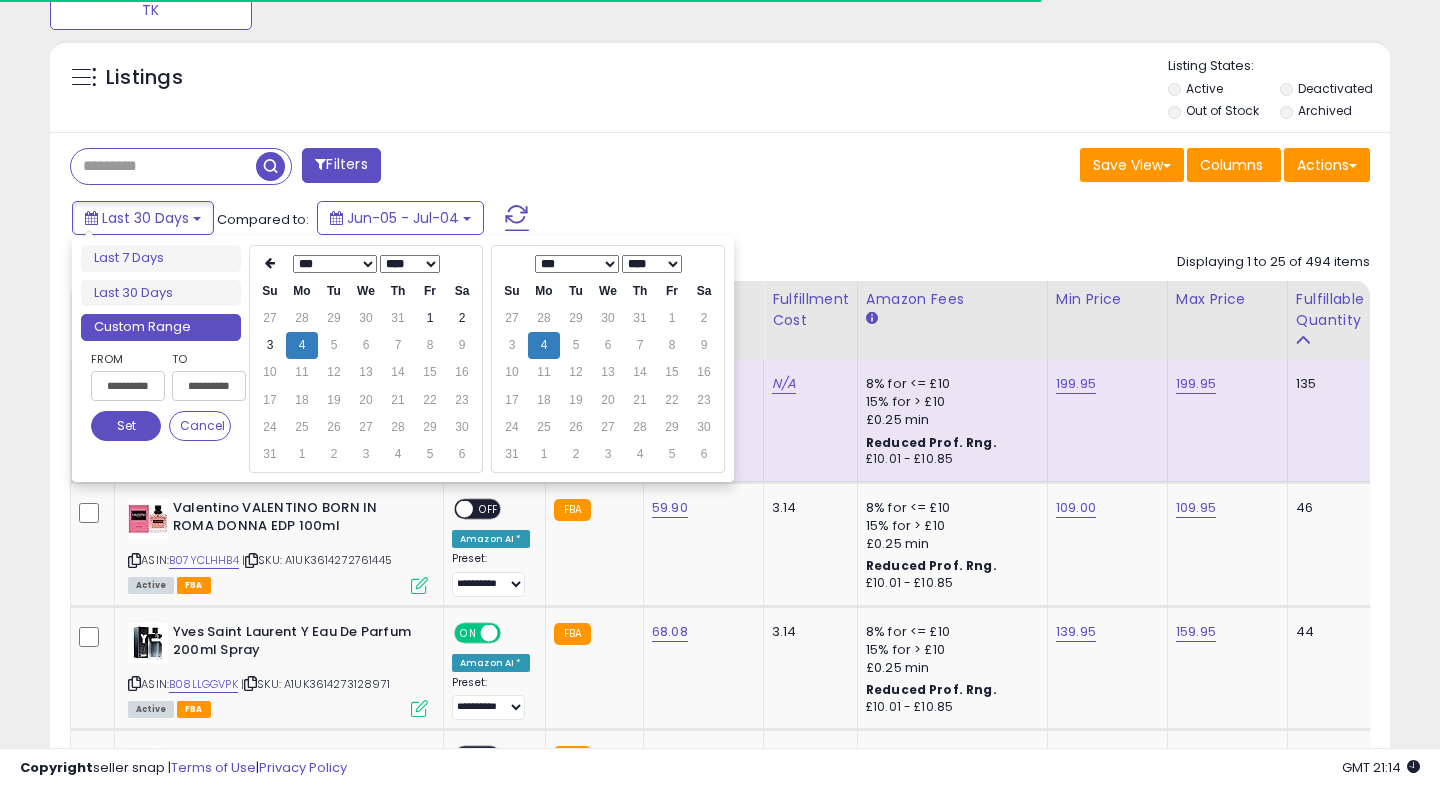 click on "Set" at bounding box center [126, 426] 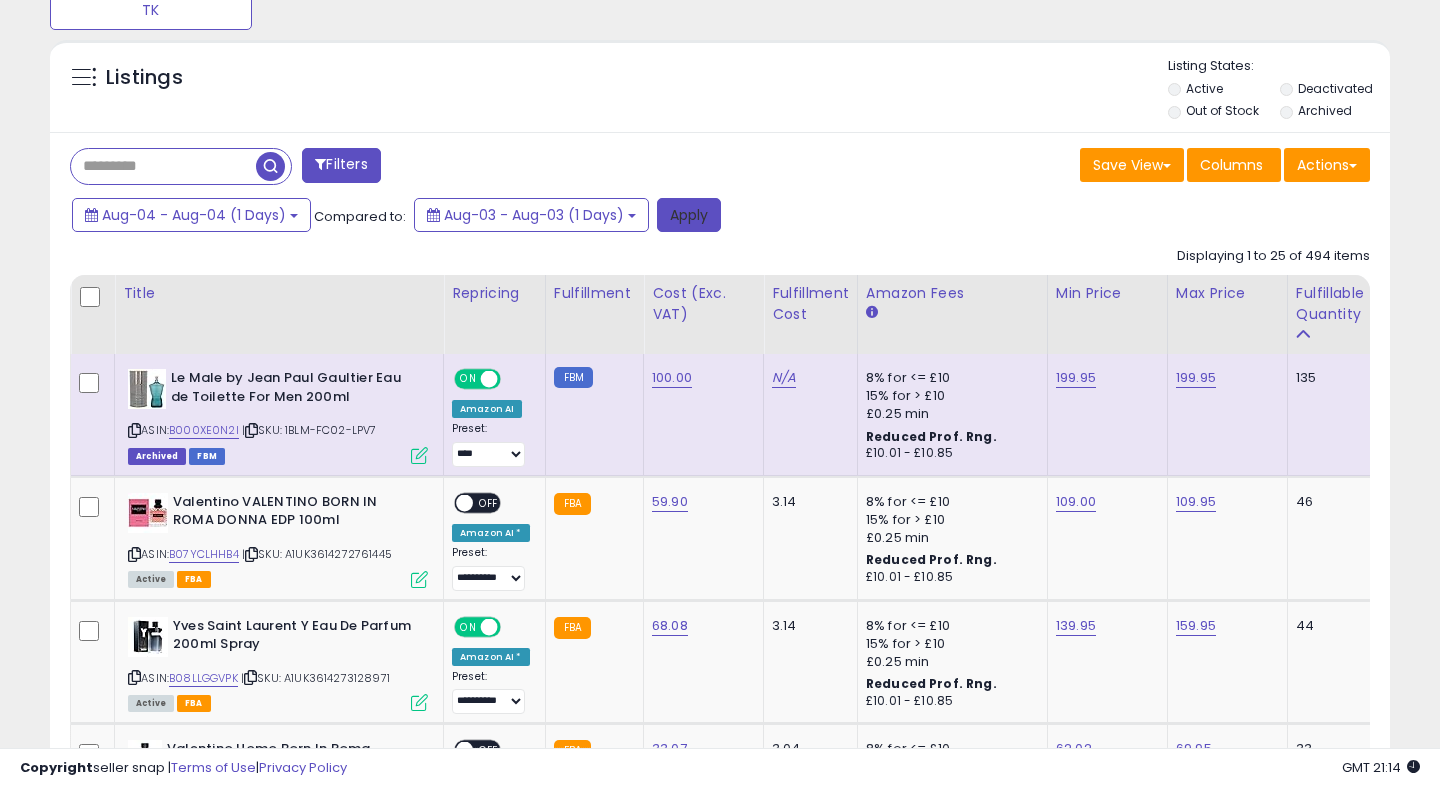 click on "Apply" at bounding box center [689, 215] 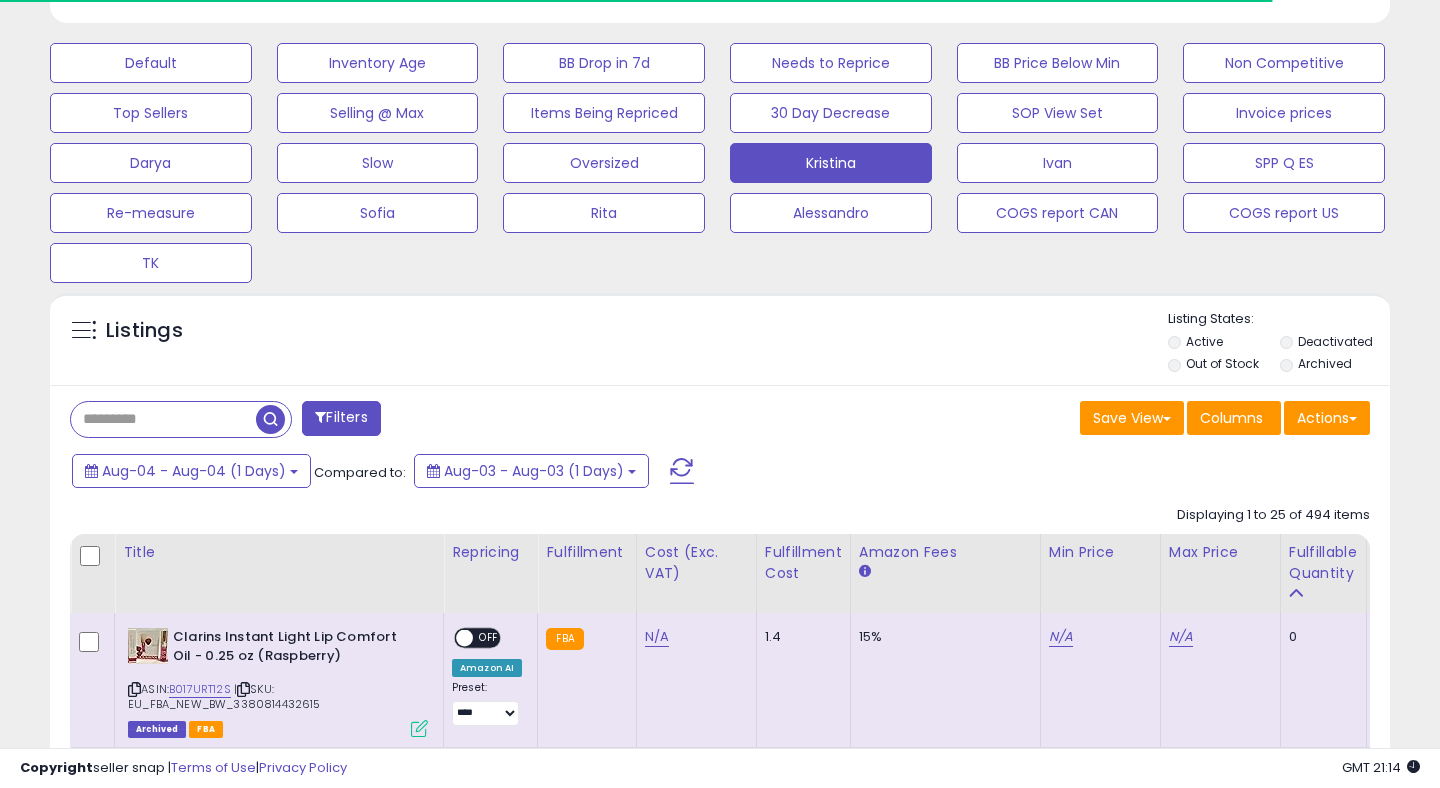 scroll, scrollTop: 840, scrollLeft: 0, axis: vertical 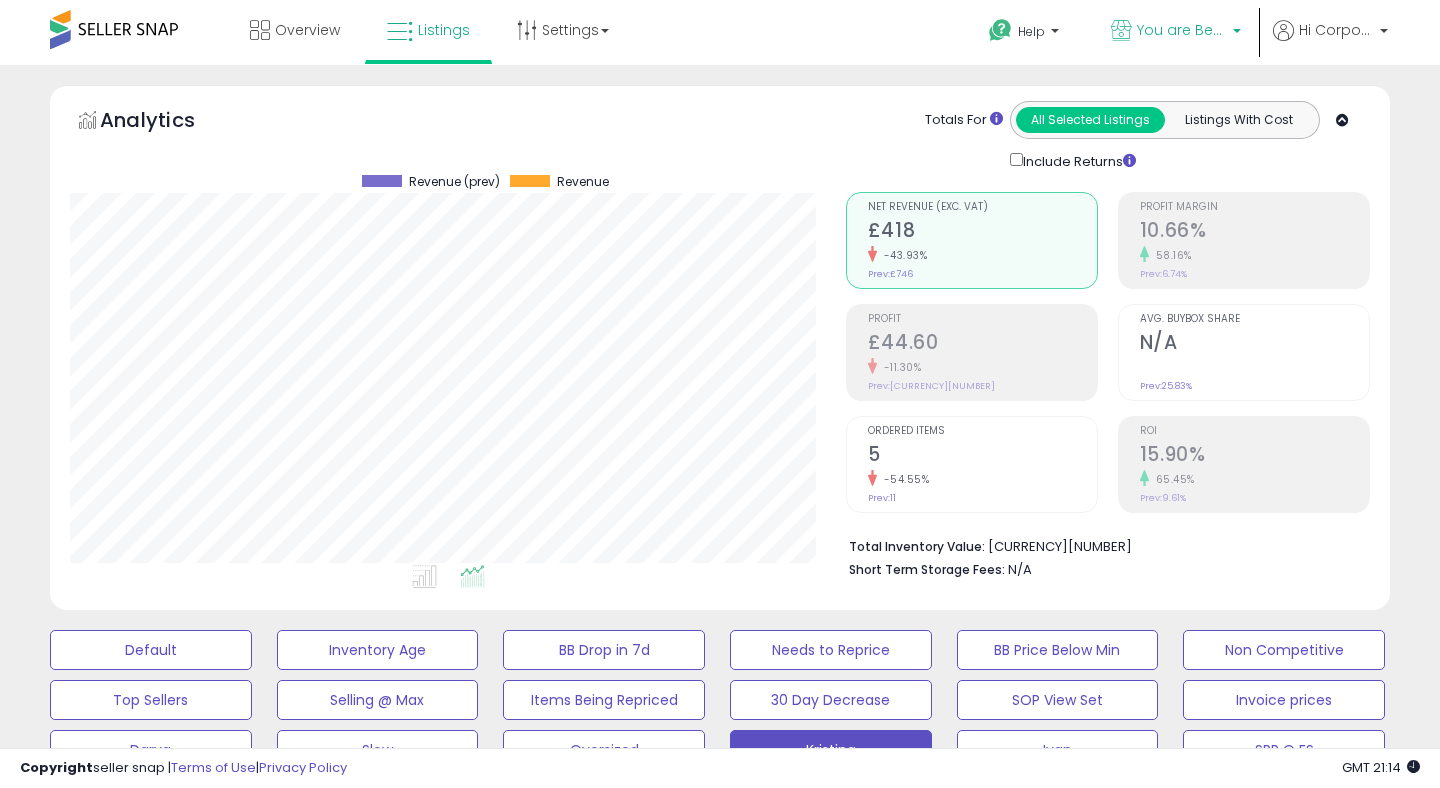click at bounding box center (1121, 30) 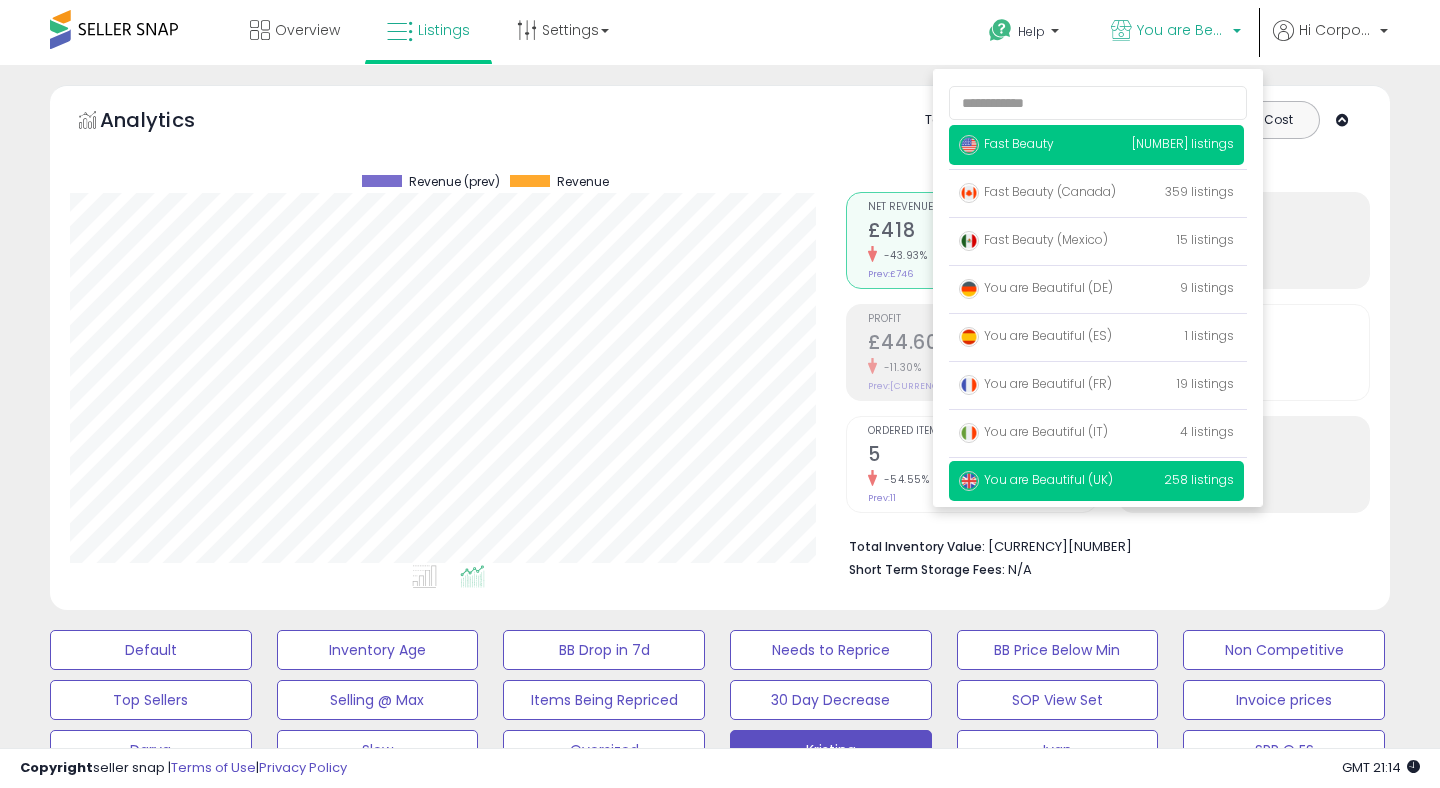 click on "Fast Beauty
[NUMBER]
listings" at bounding box center [1096, 145] 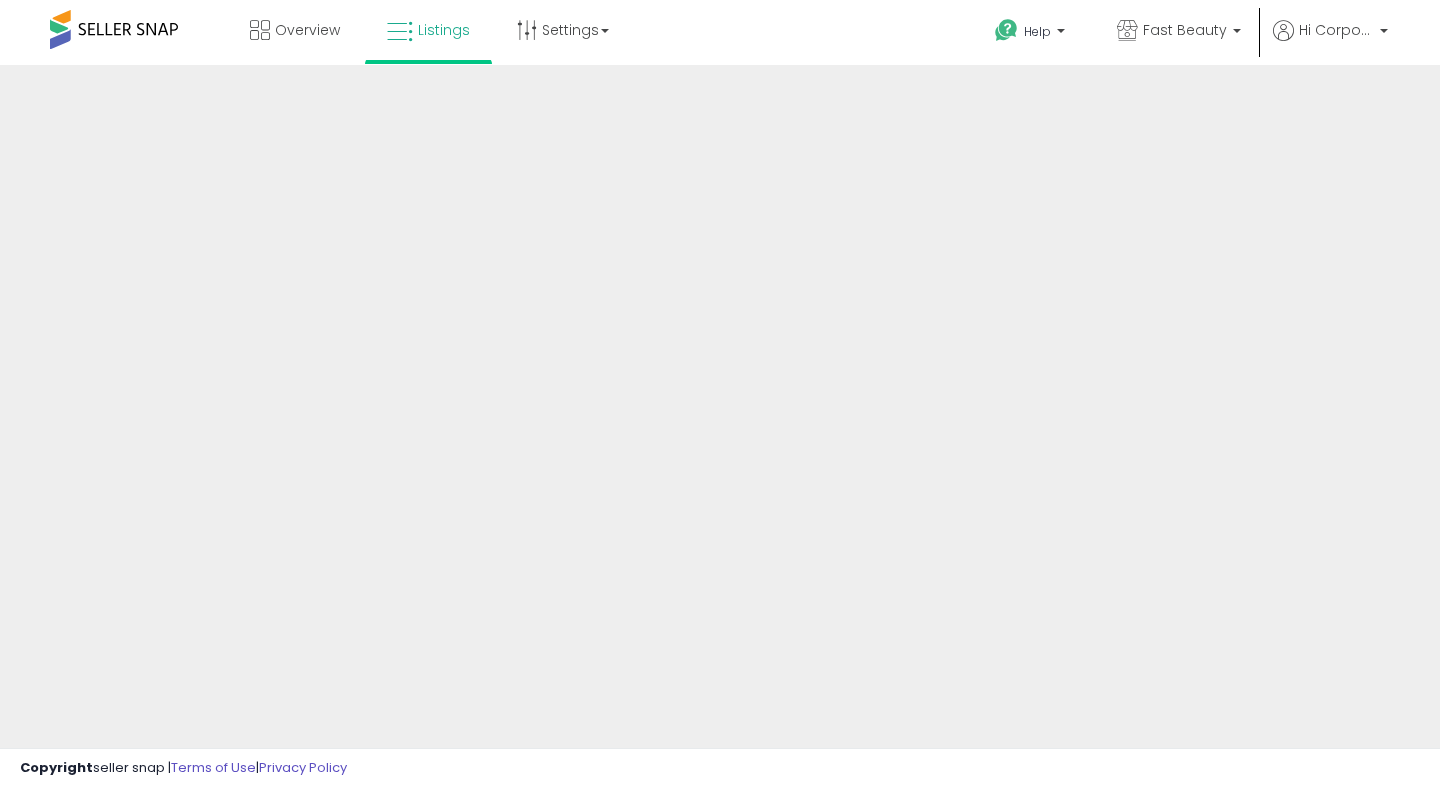 scroll, scrollTop: 0, scrollLeft: 0, axis: both 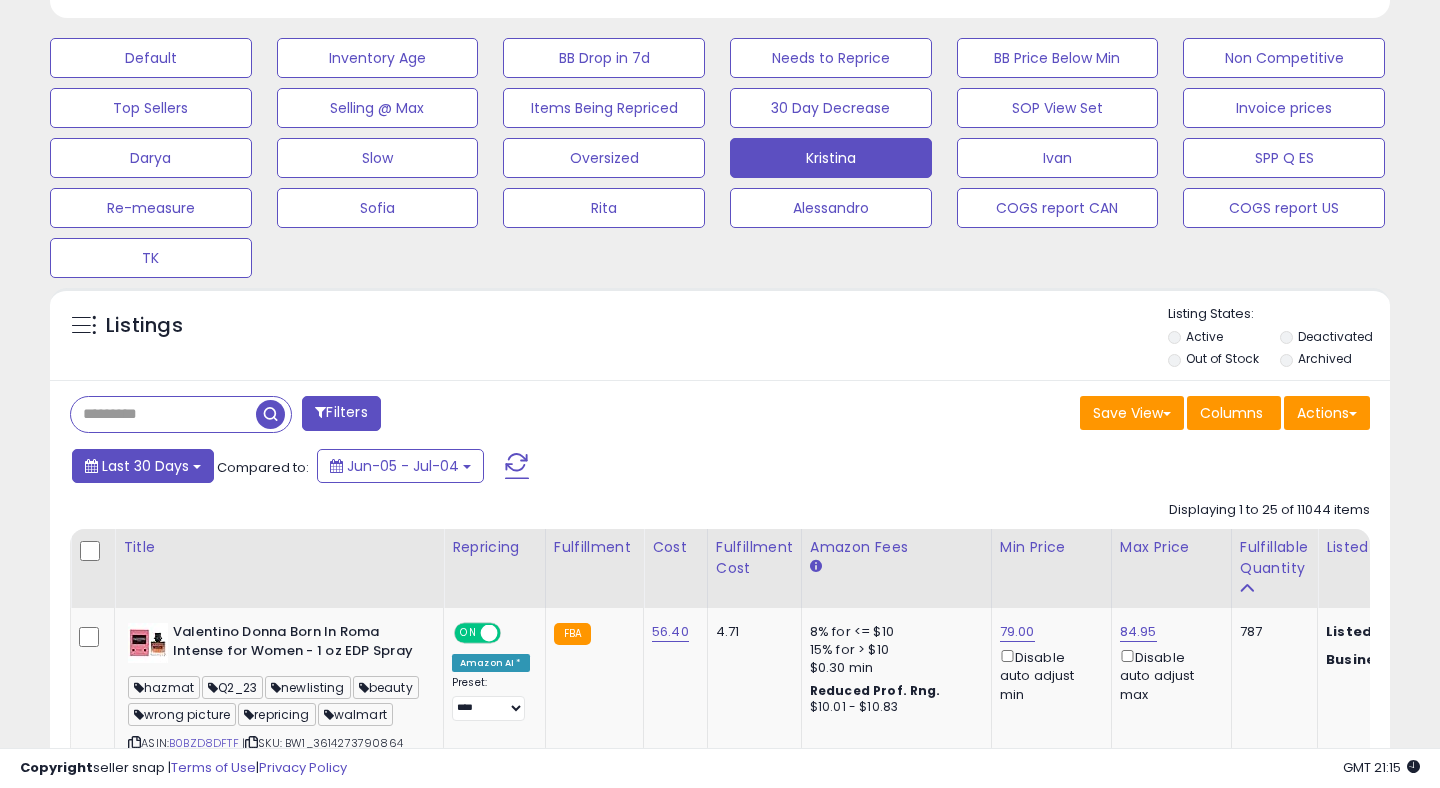 click on "Last 30 Days" at bounding box center [145, 466] 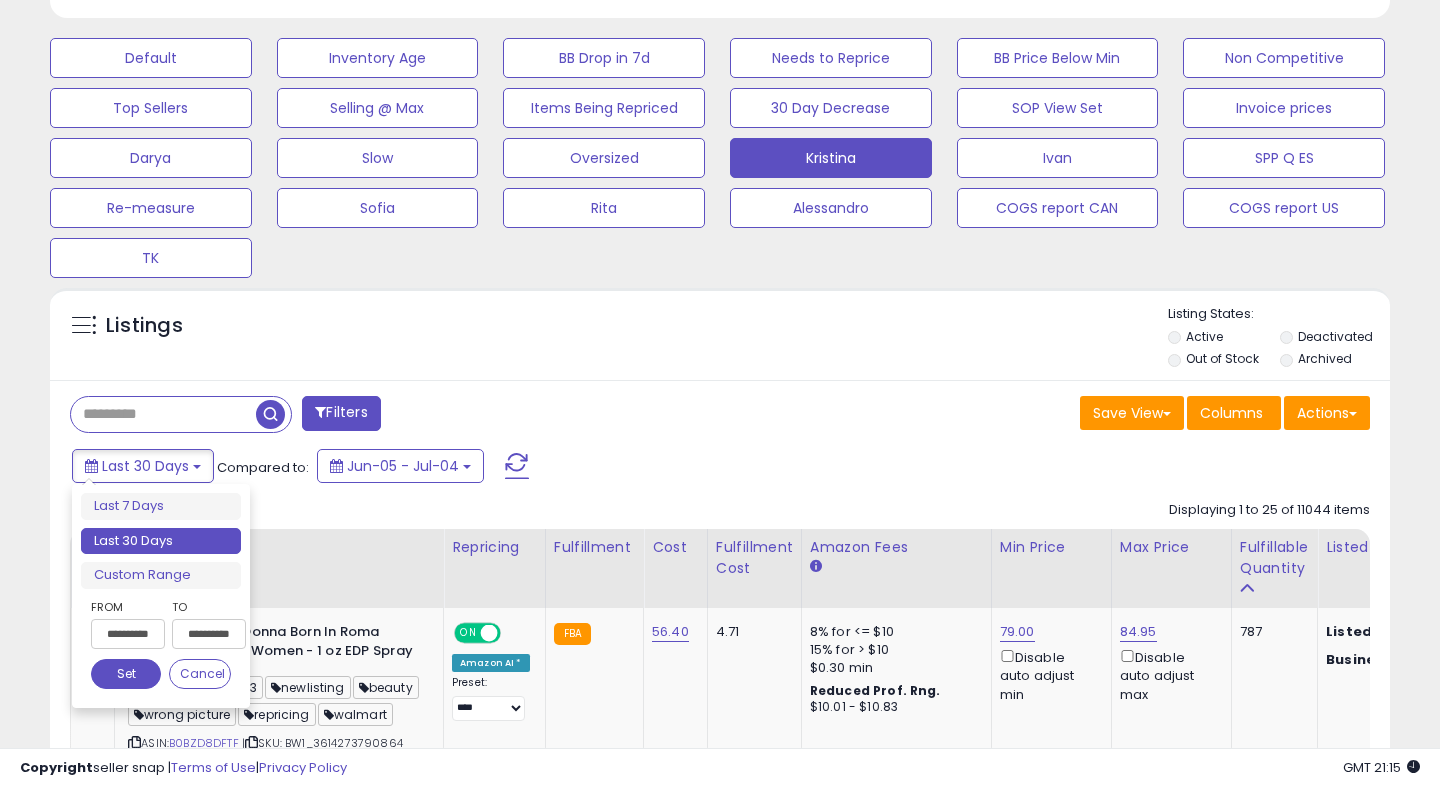 click on "**********" at bounding box center [128, 634] 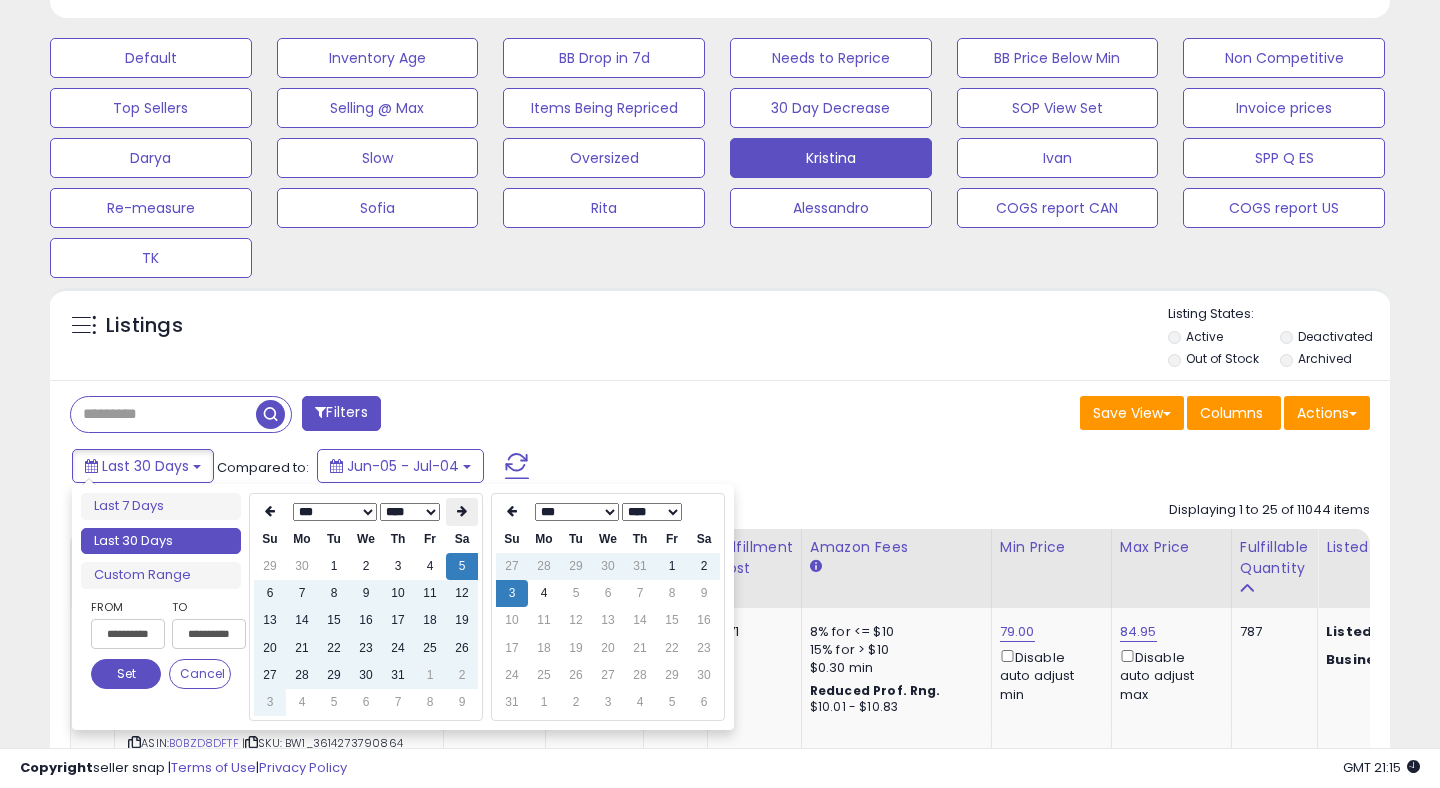 click at bounding box center [462, 512] 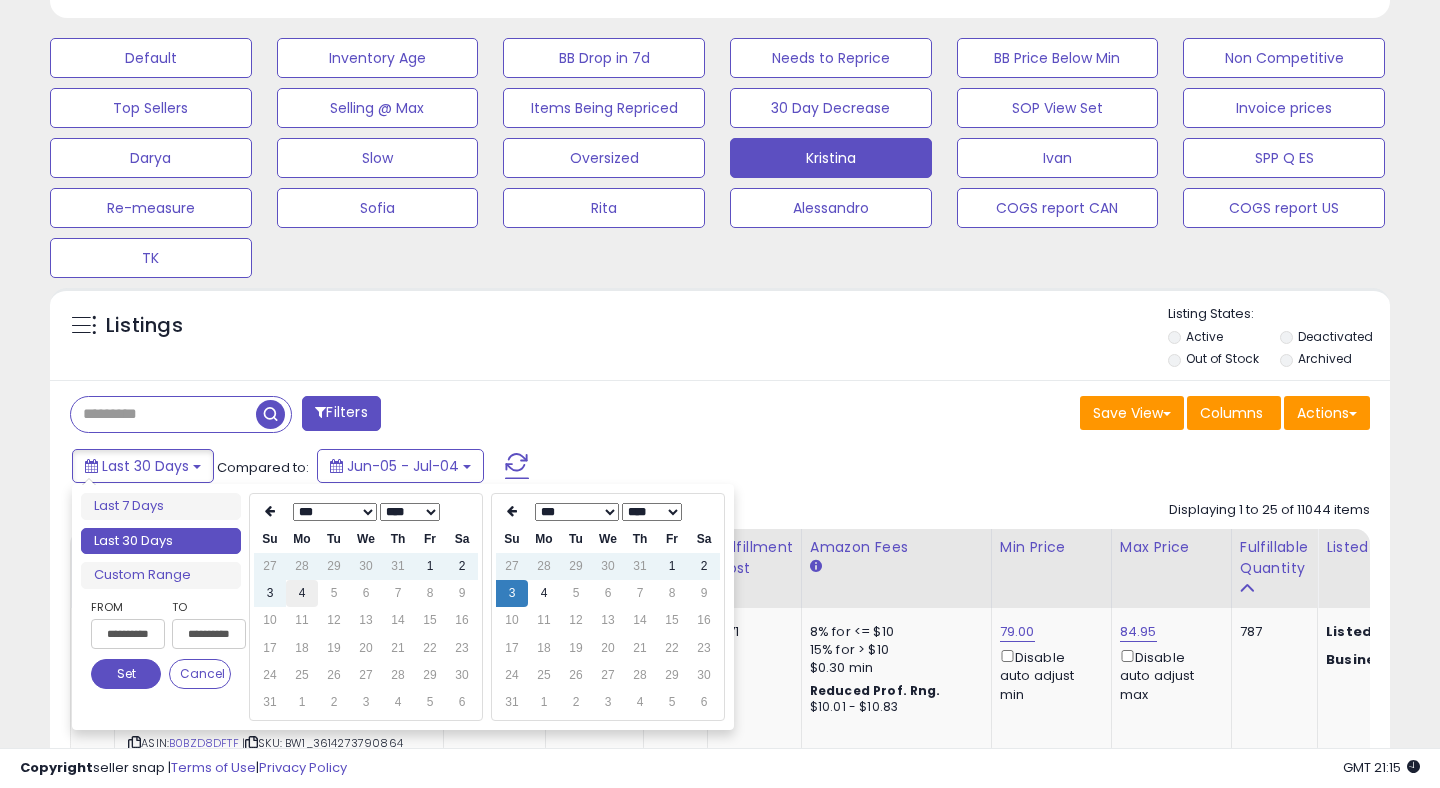 type on "**********" 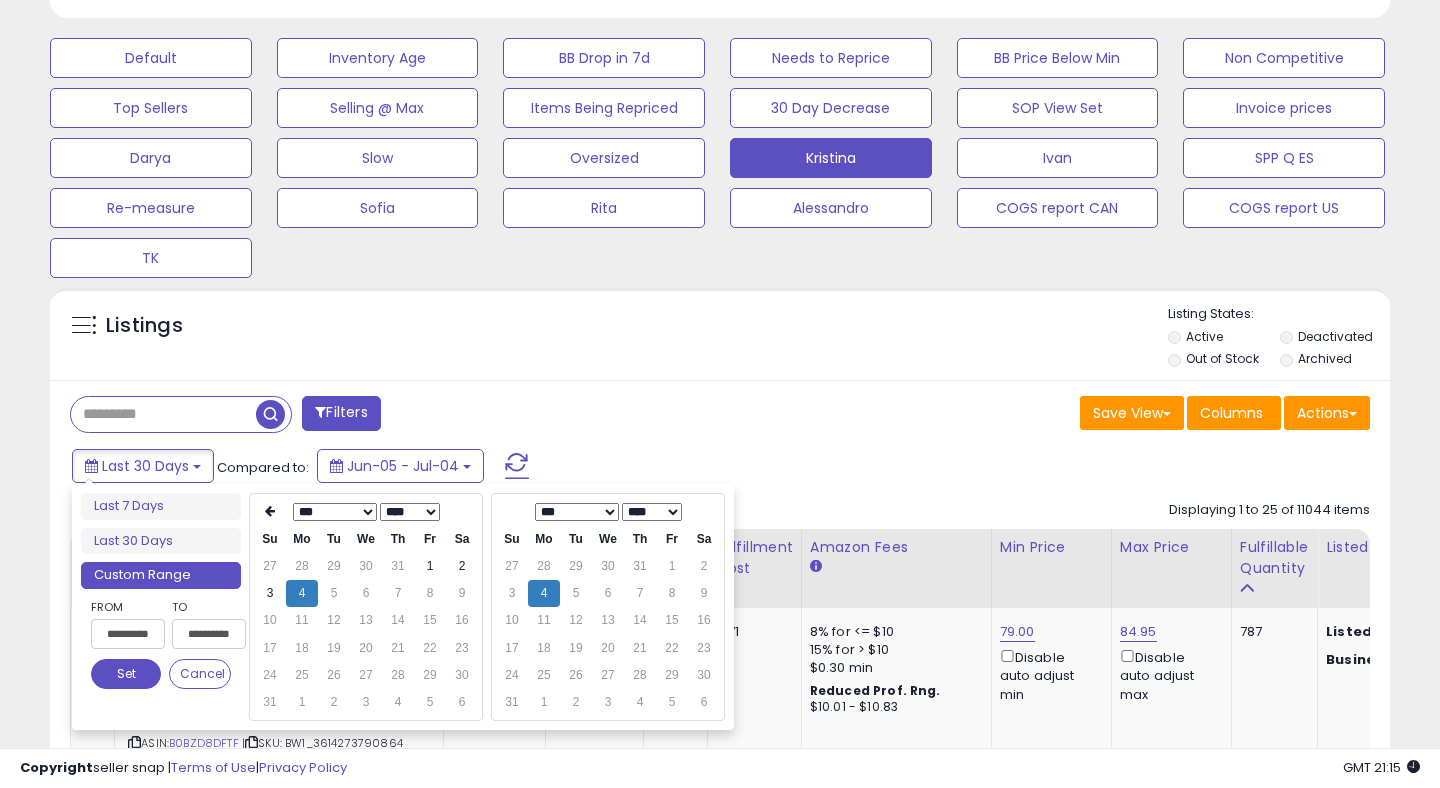 type on "**********" 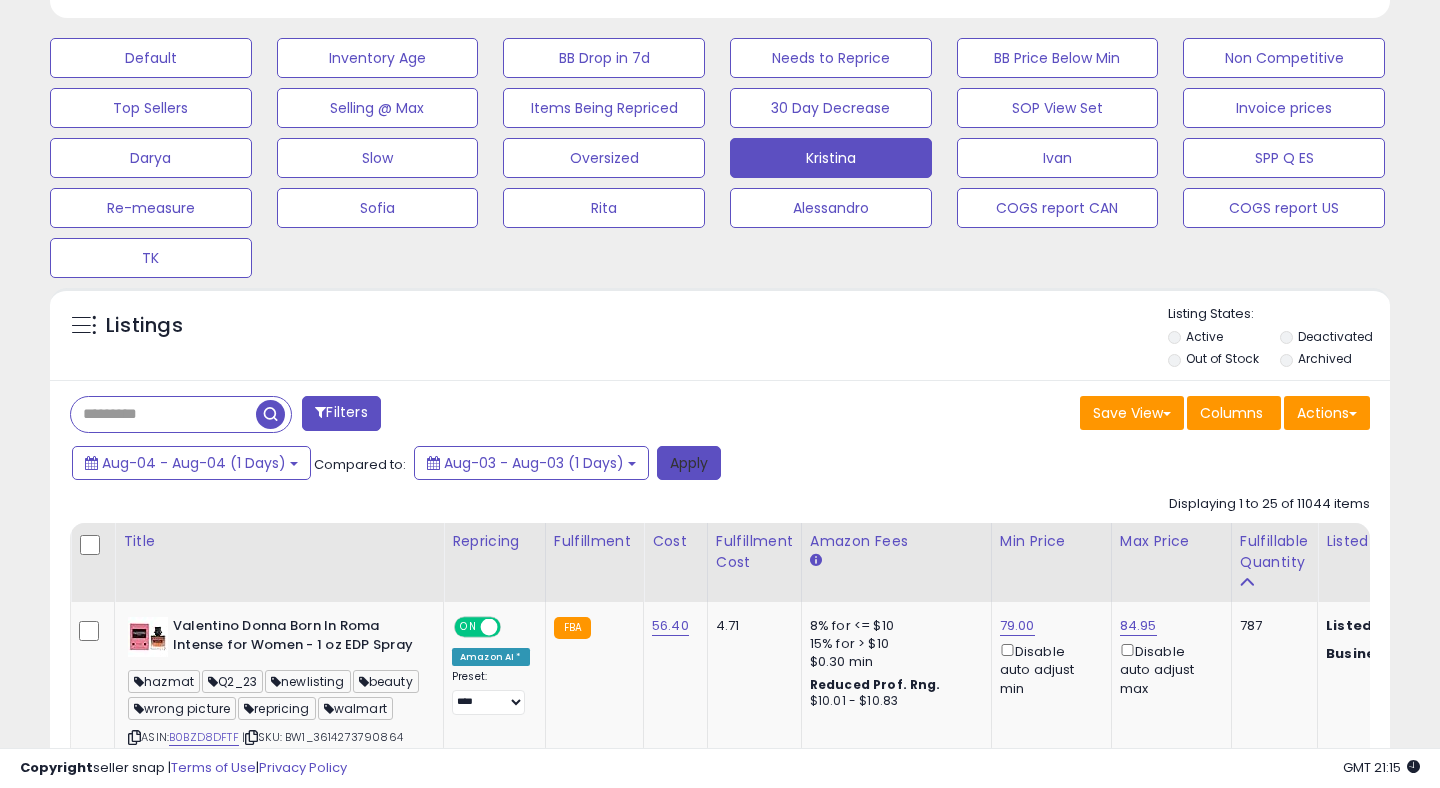 click on "Apply" at bounding box center (689, 463) 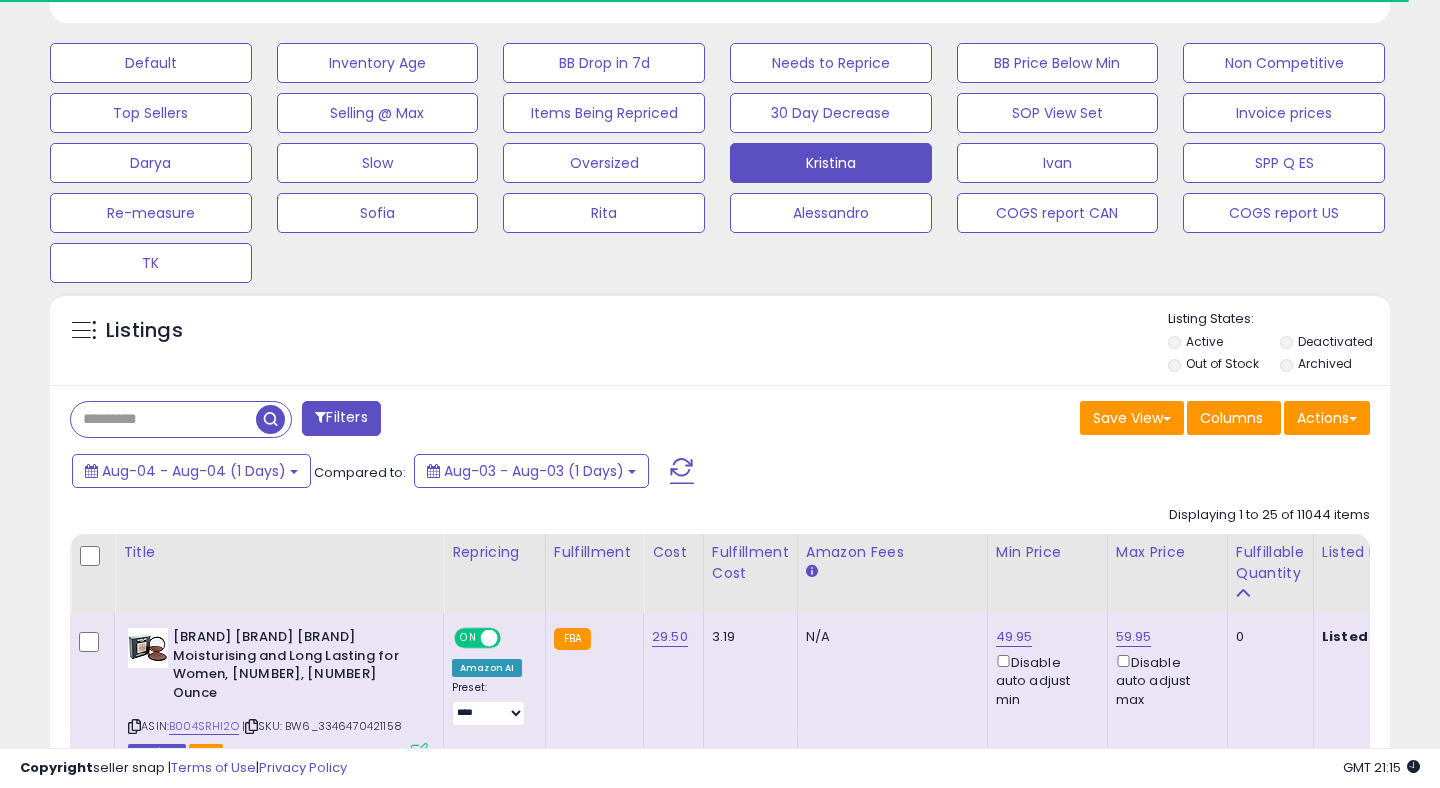 scroll, scrollTop: 592, scrollLeft: 0, axis: vertical 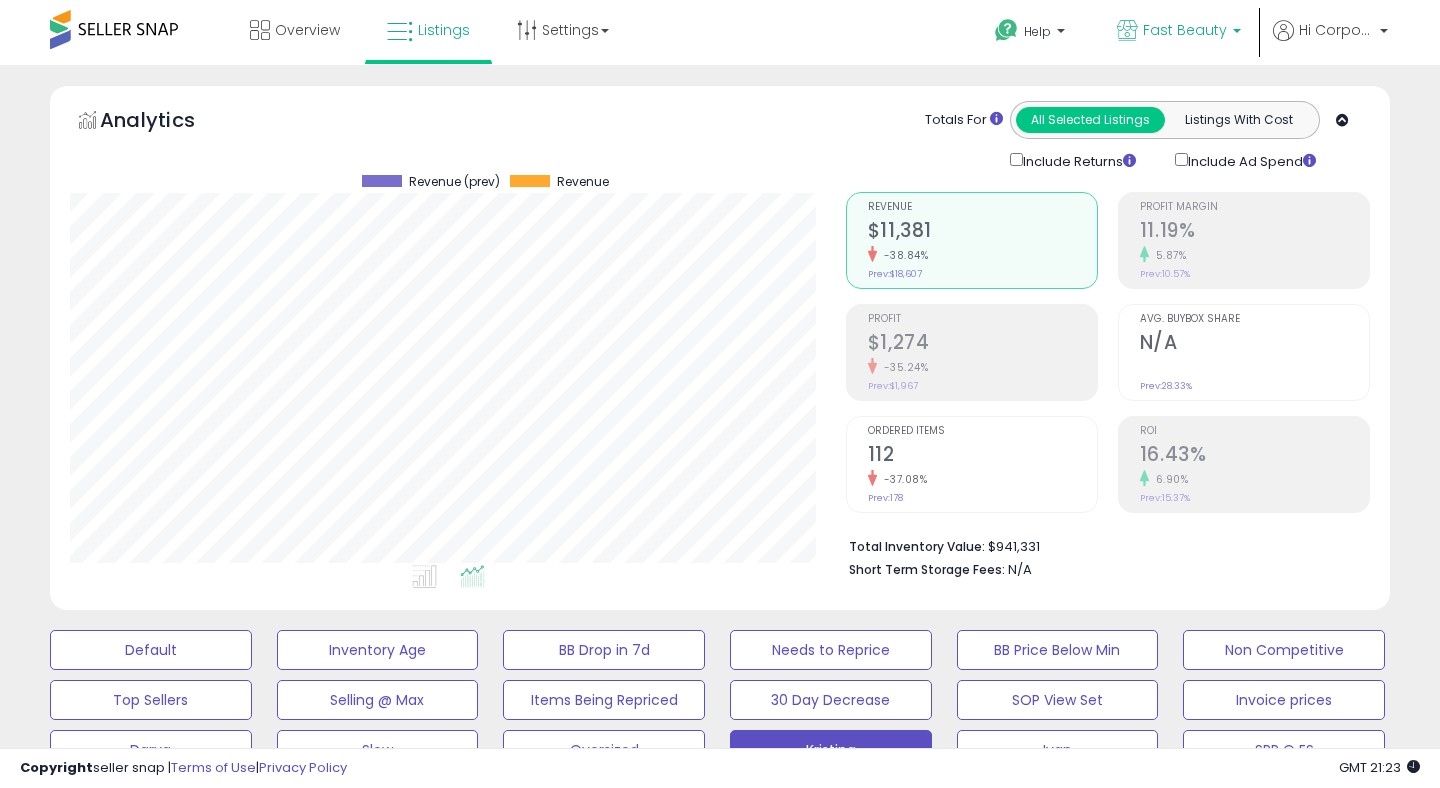 click on "Fast Beauty" at bounding box center (1185, 30) 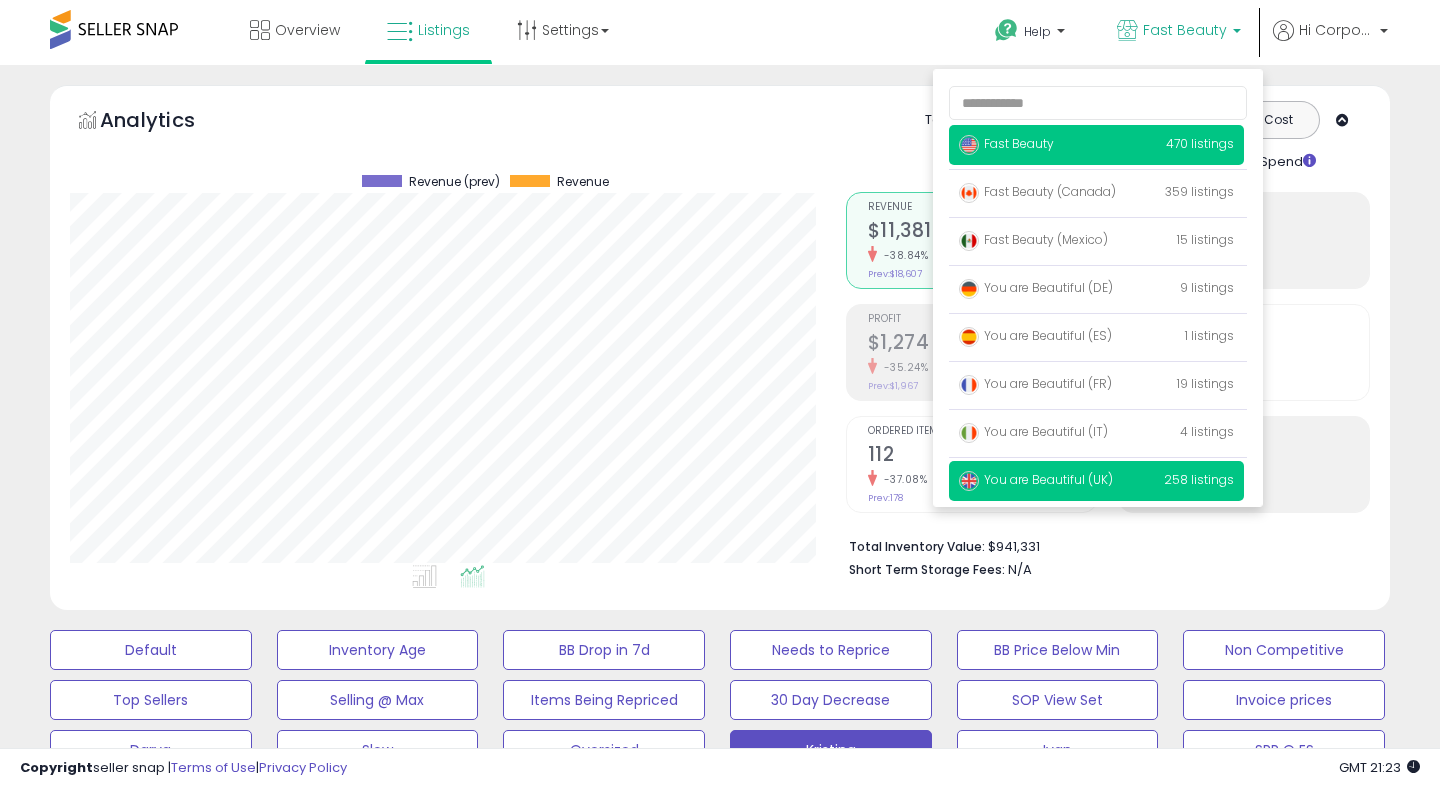 click on "You are Beautiful (UK)" at bounding box center (1036, 479) 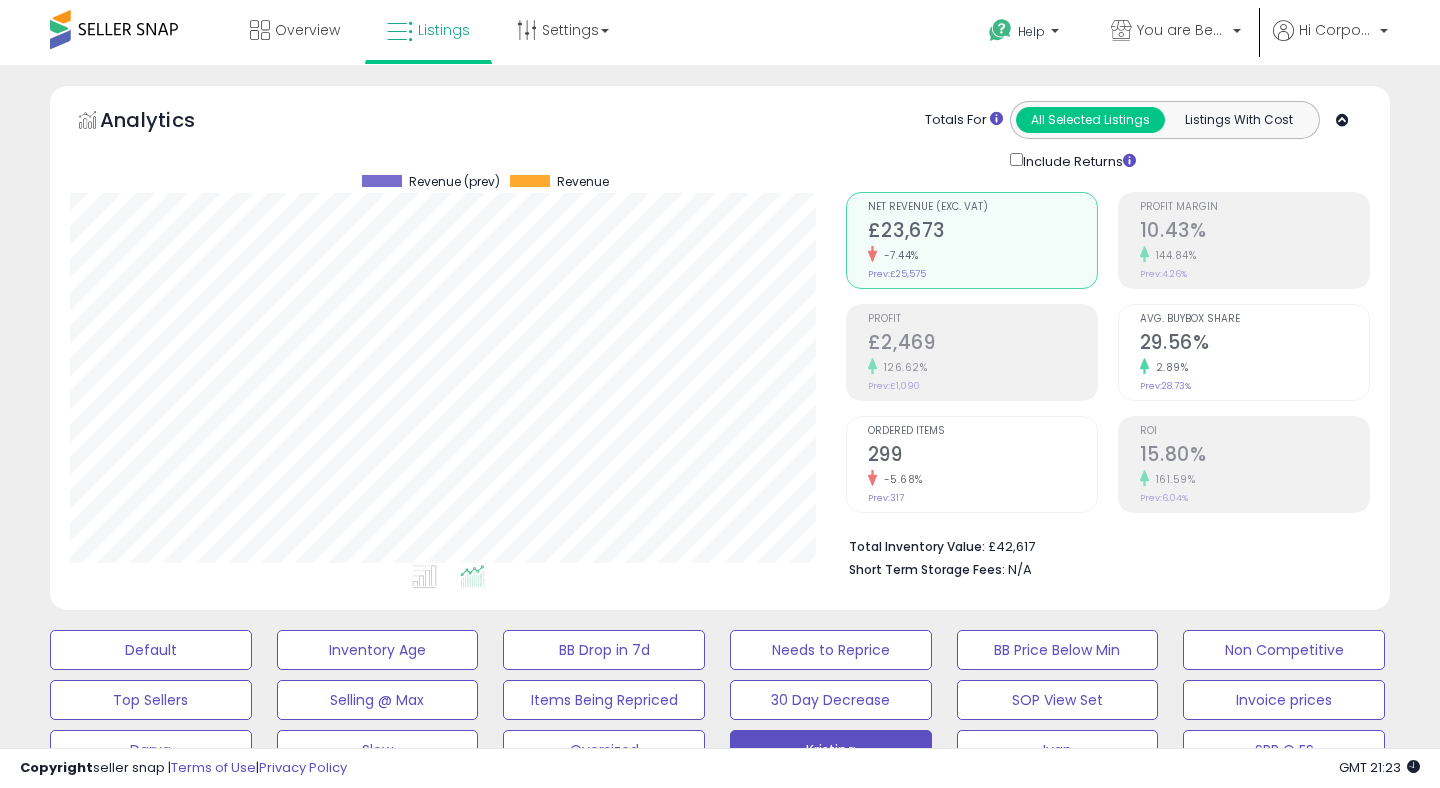 scroll, scrollTop: 26, scrollLeft: 0, axis: vertical 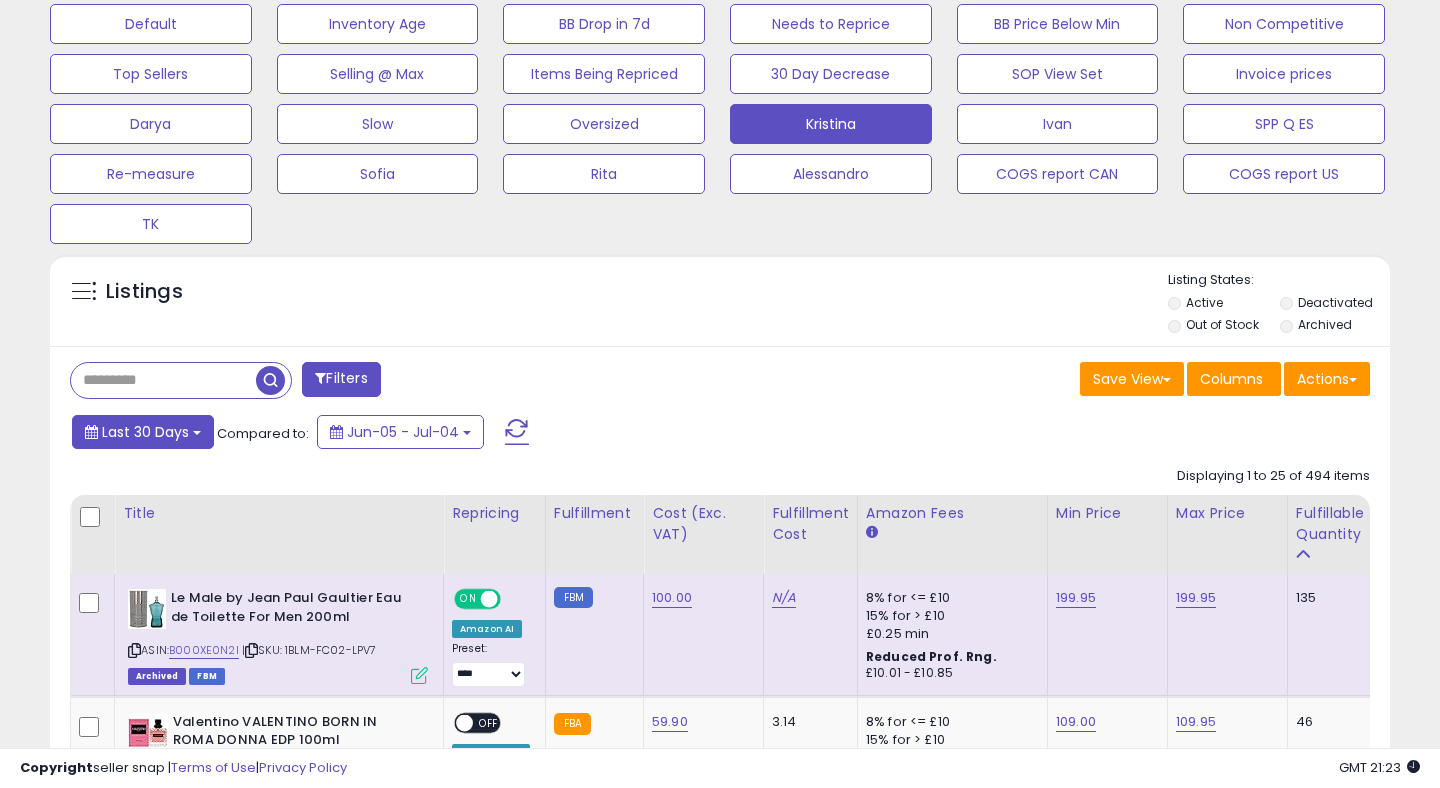 click on "Last 30 Days" at bounding box center (145, 432) 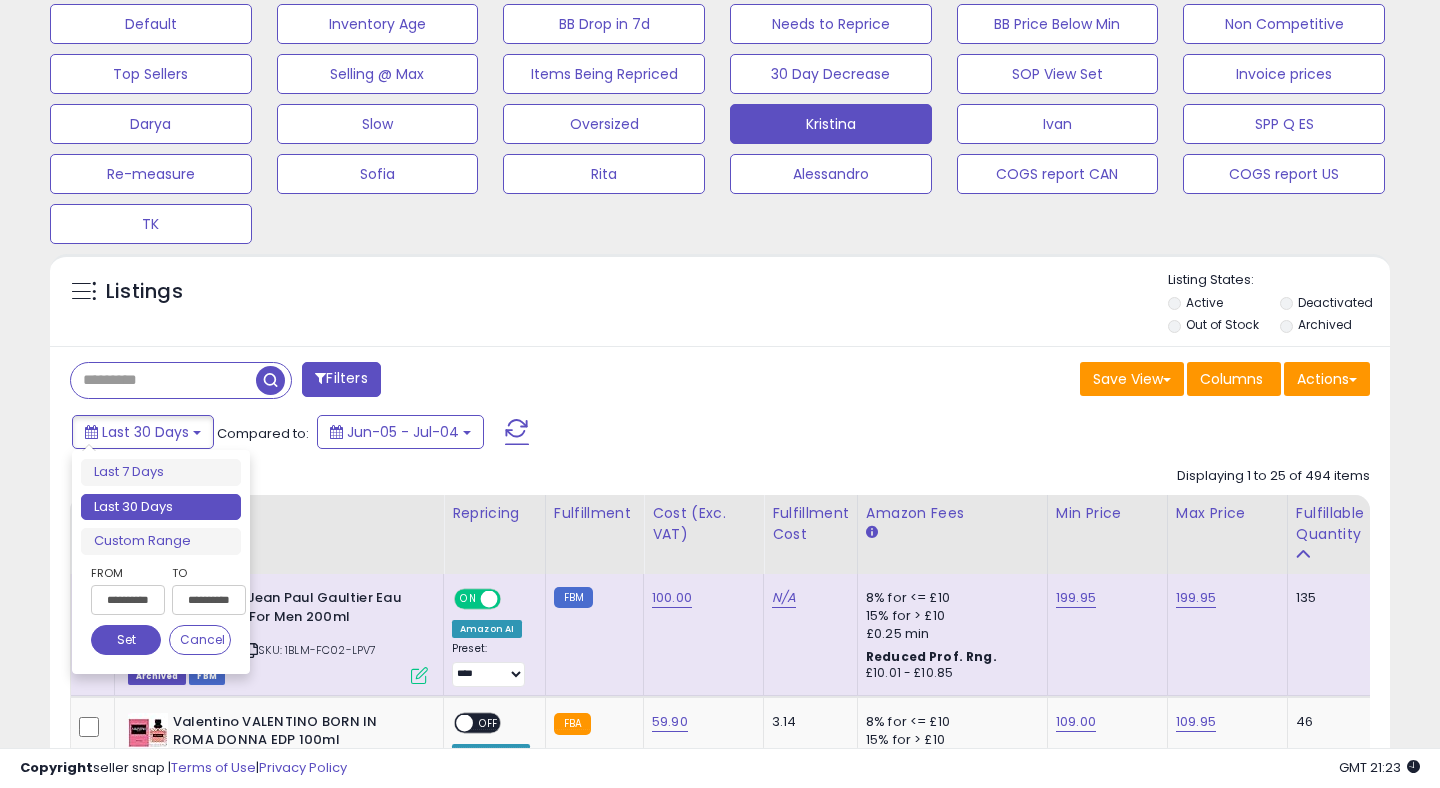 click on "**********" at bounding box center (126, 594) 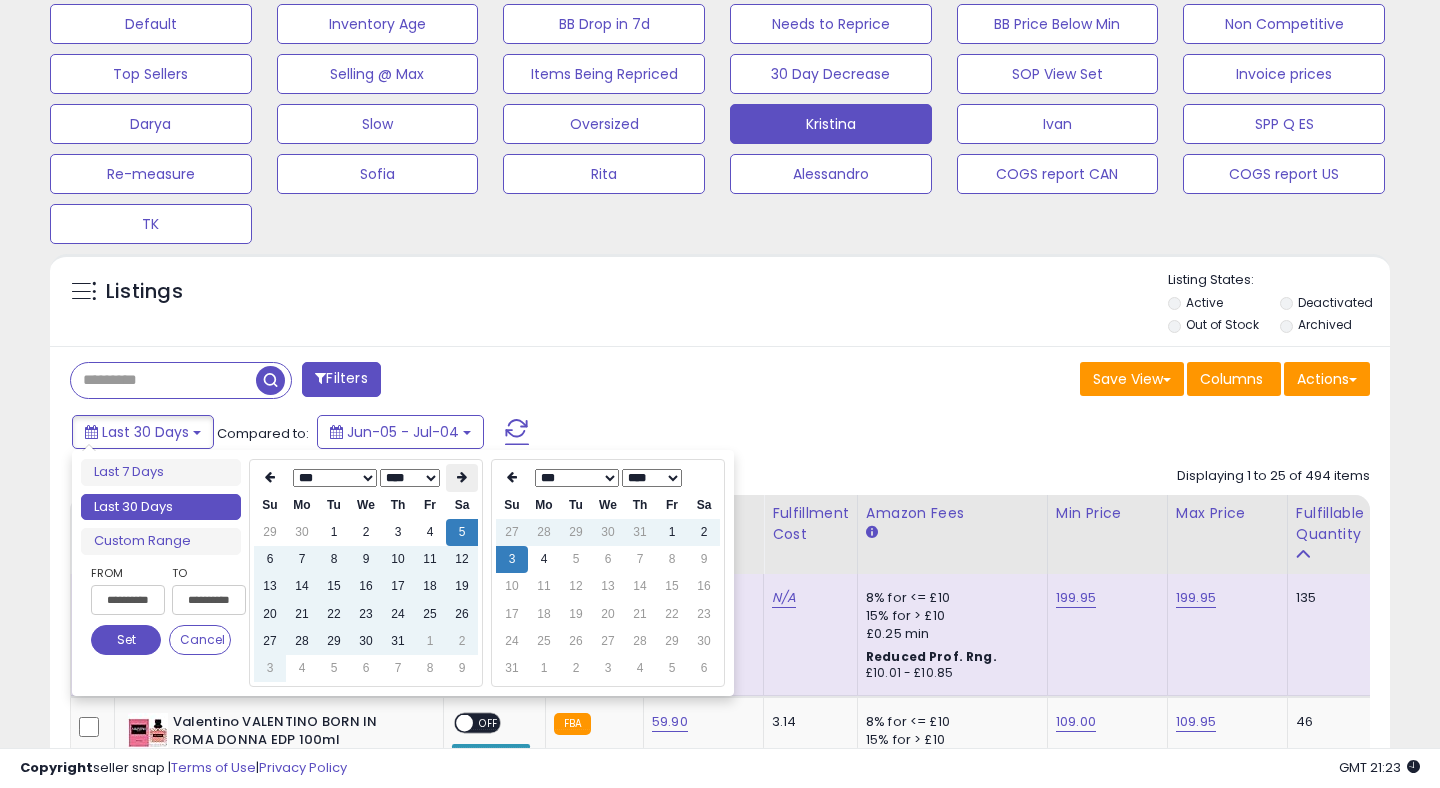 click at bounding box center [462, 477] 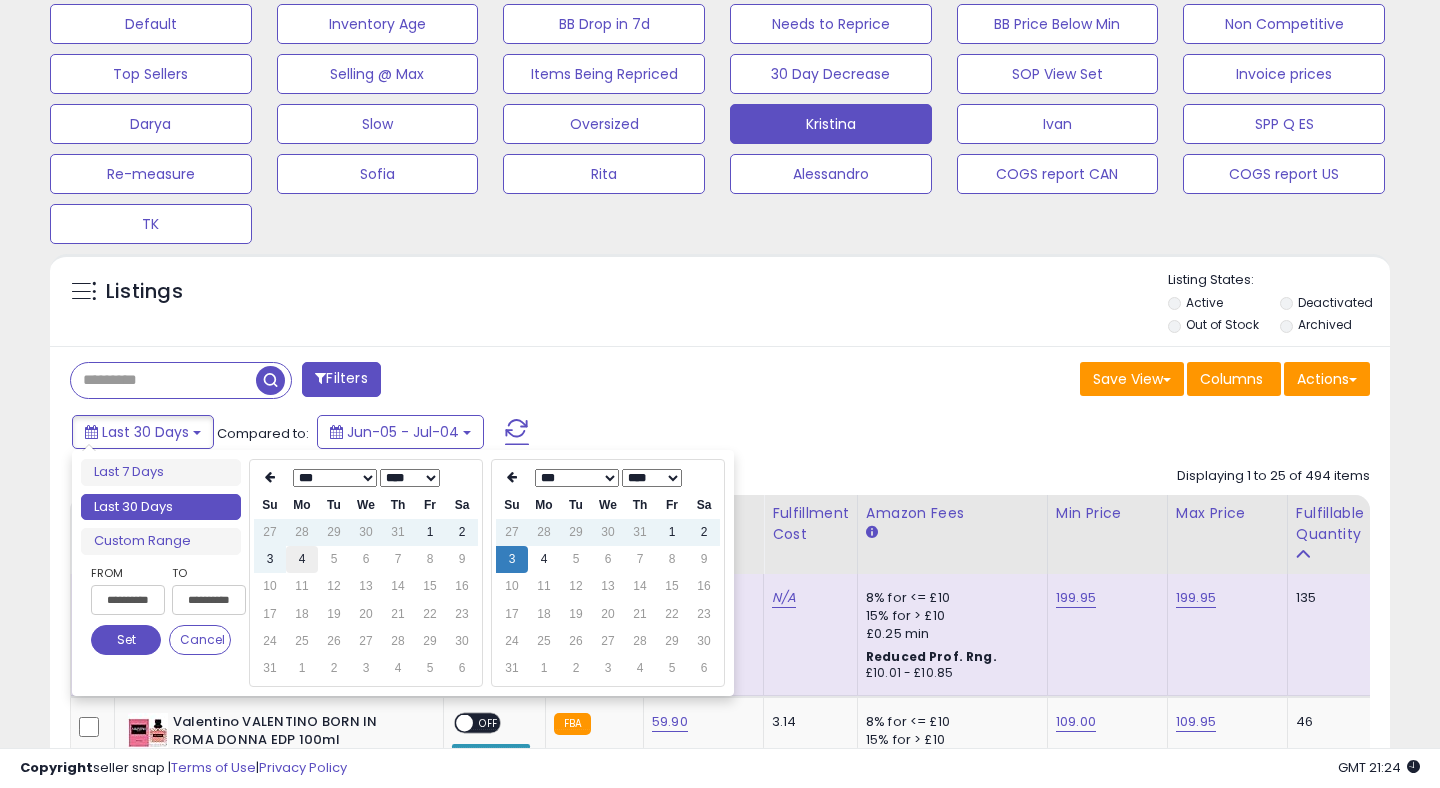 type on "**********" 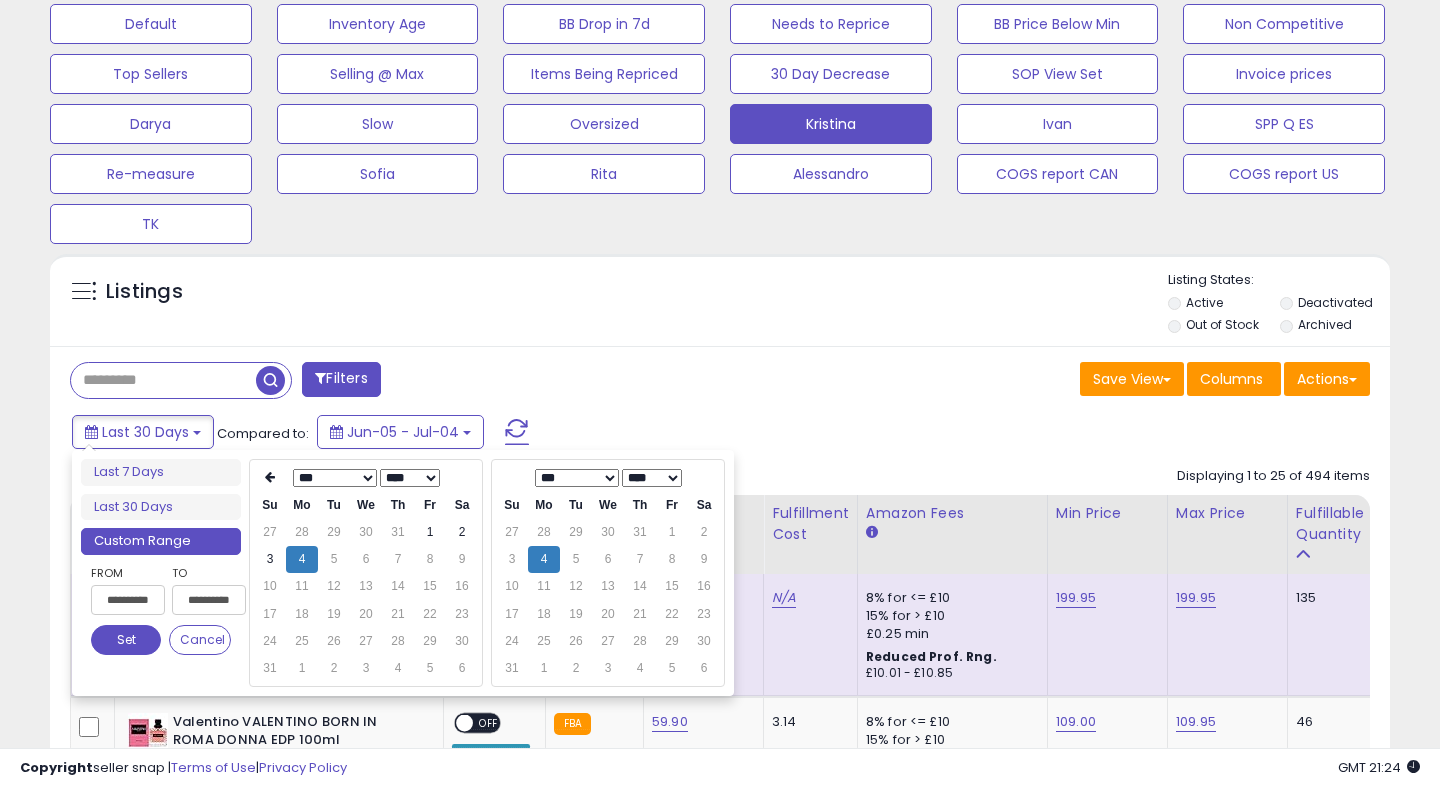 click on "Set" at bounding box center (126, 640) 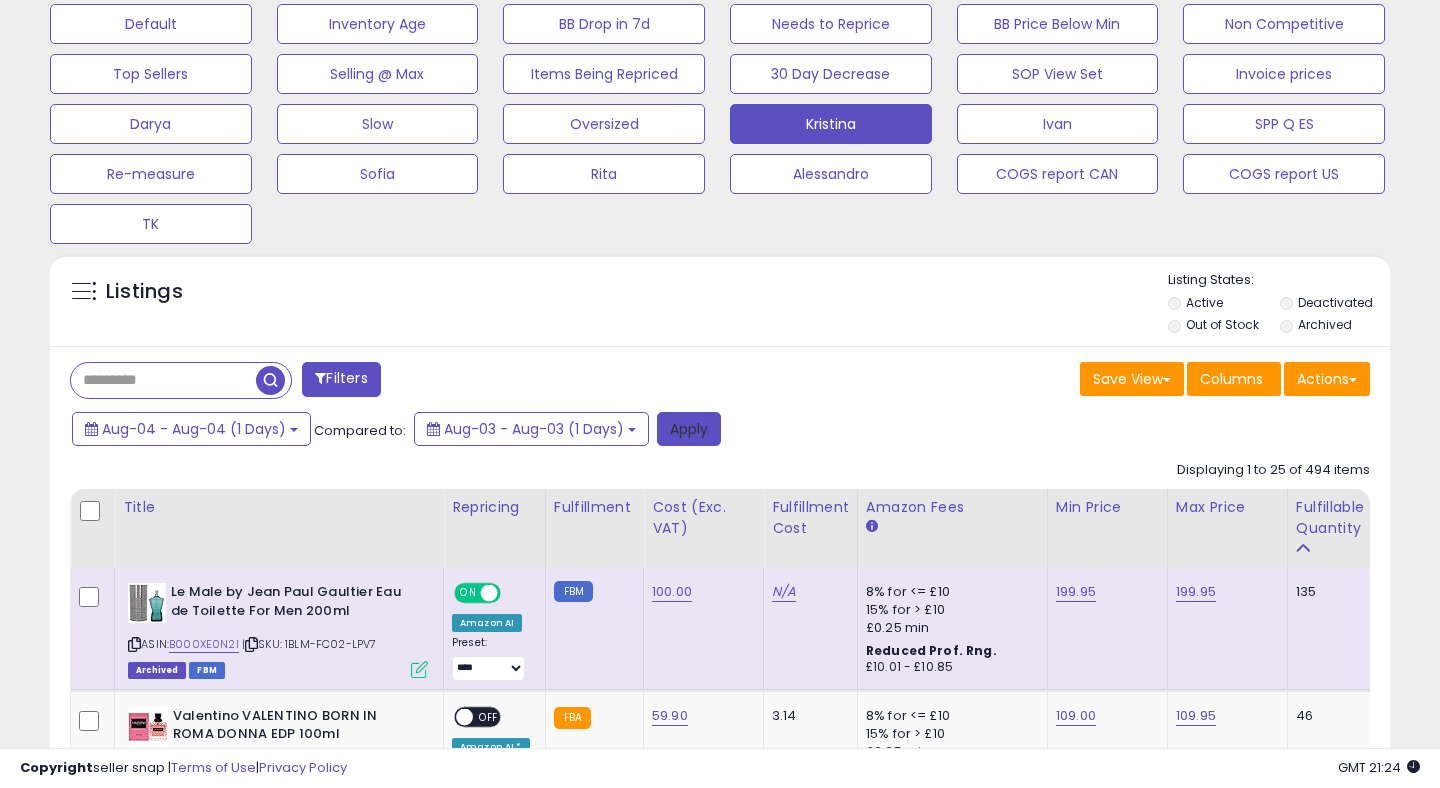 click on "Apply" at bounding box center [689, 429] 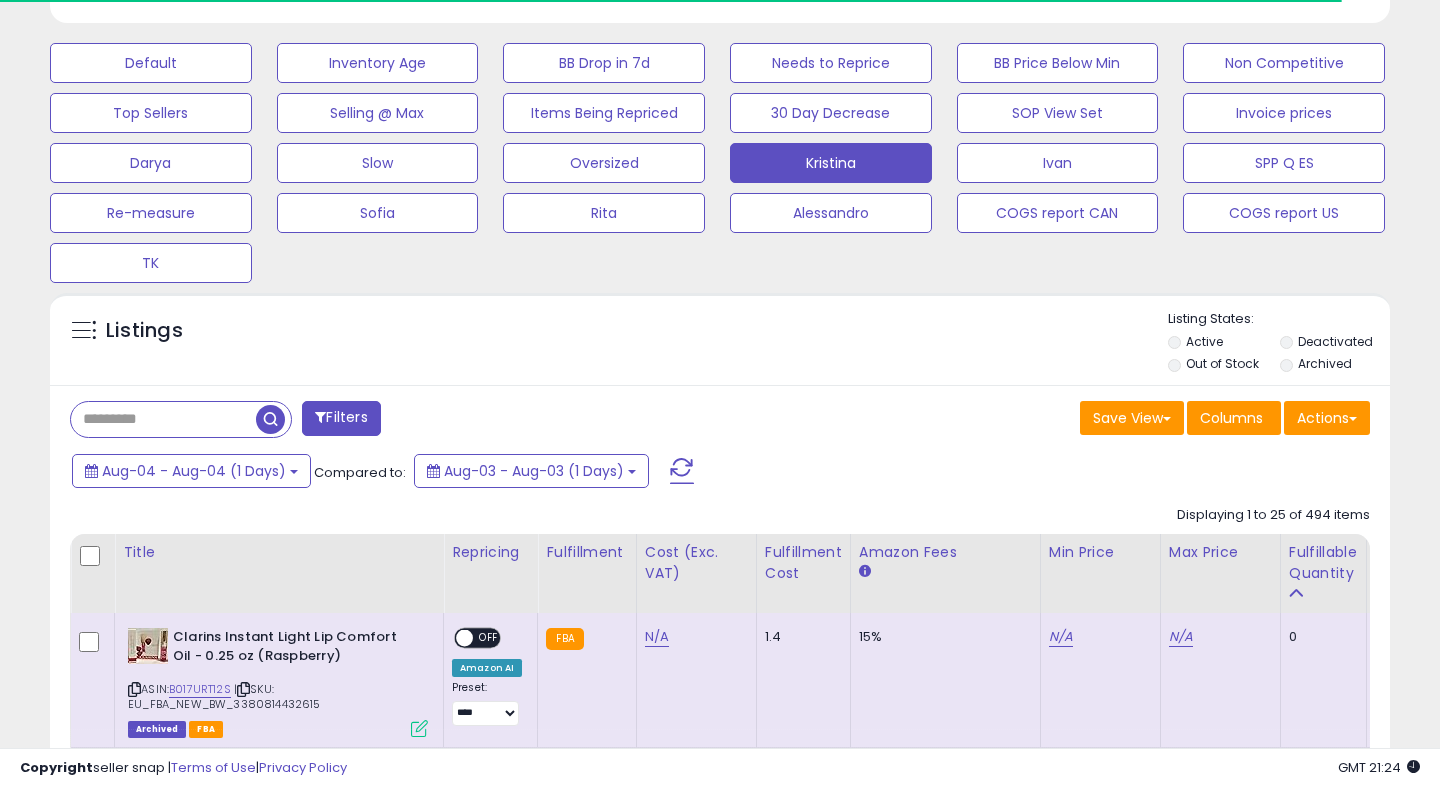 scroll, scrollTop: 626, scrollLeft: 0, axis: vertical 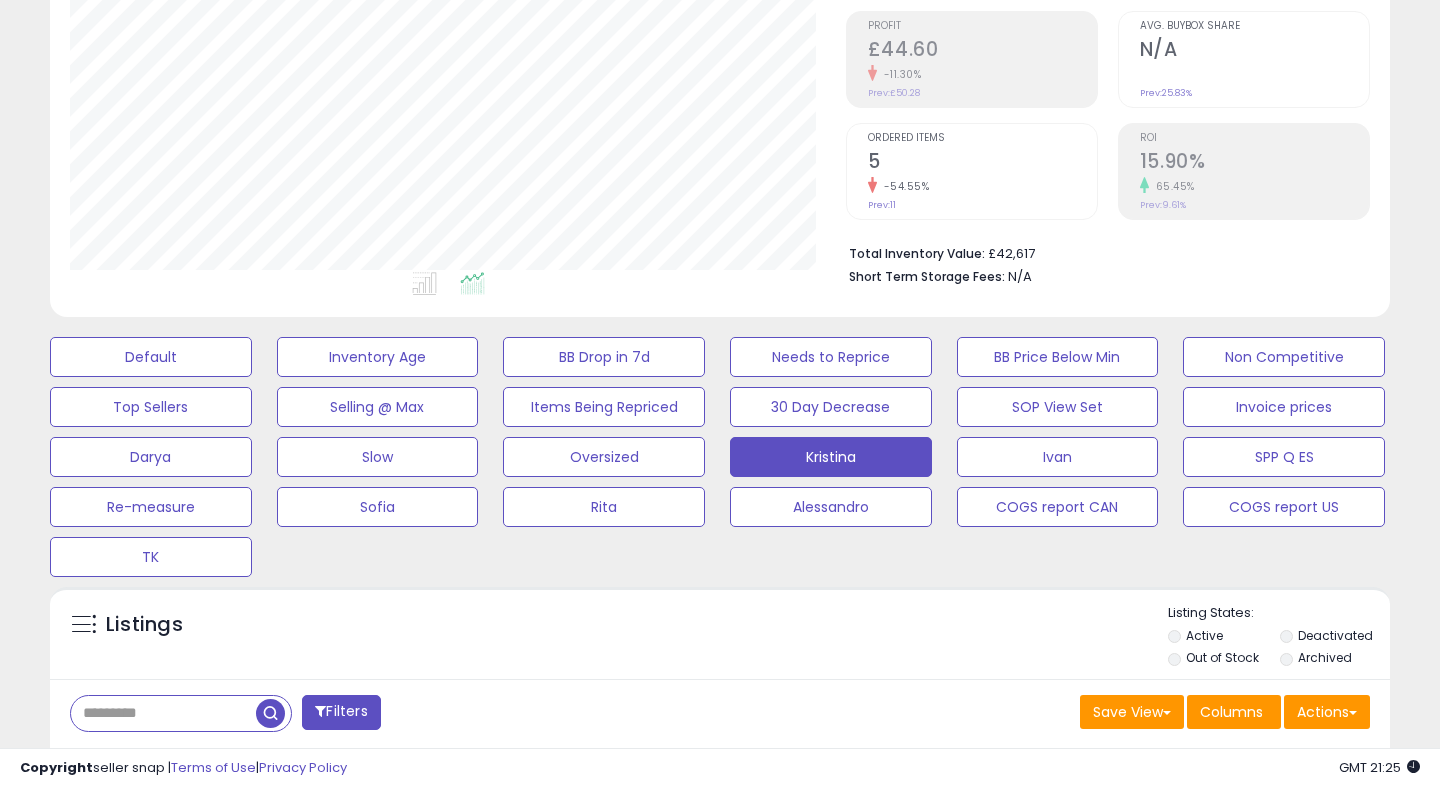 click on "N/A" at bounding box center [1254, 51] 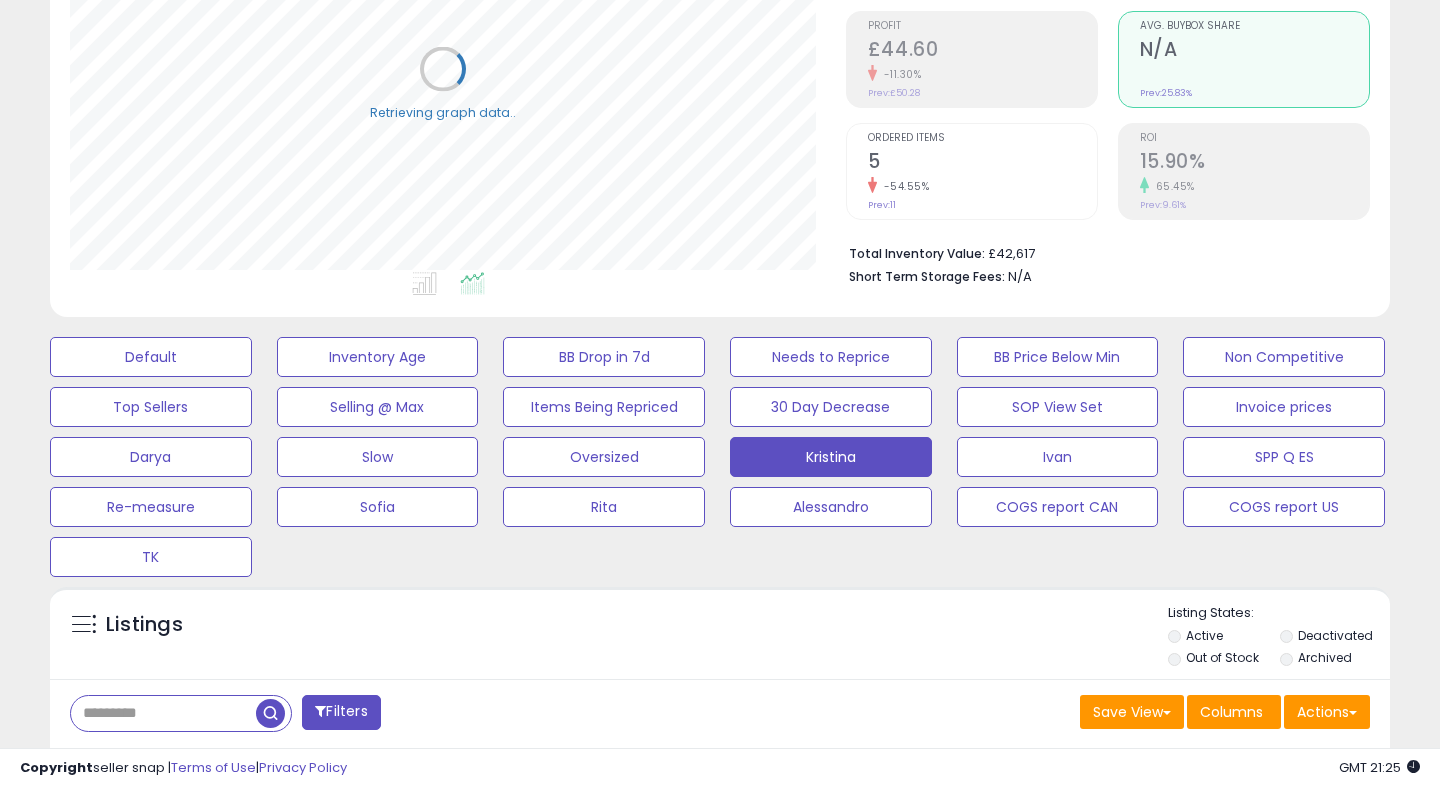 scroll, scrollTop: 999590, scrollLeft: 999224, axis: both 